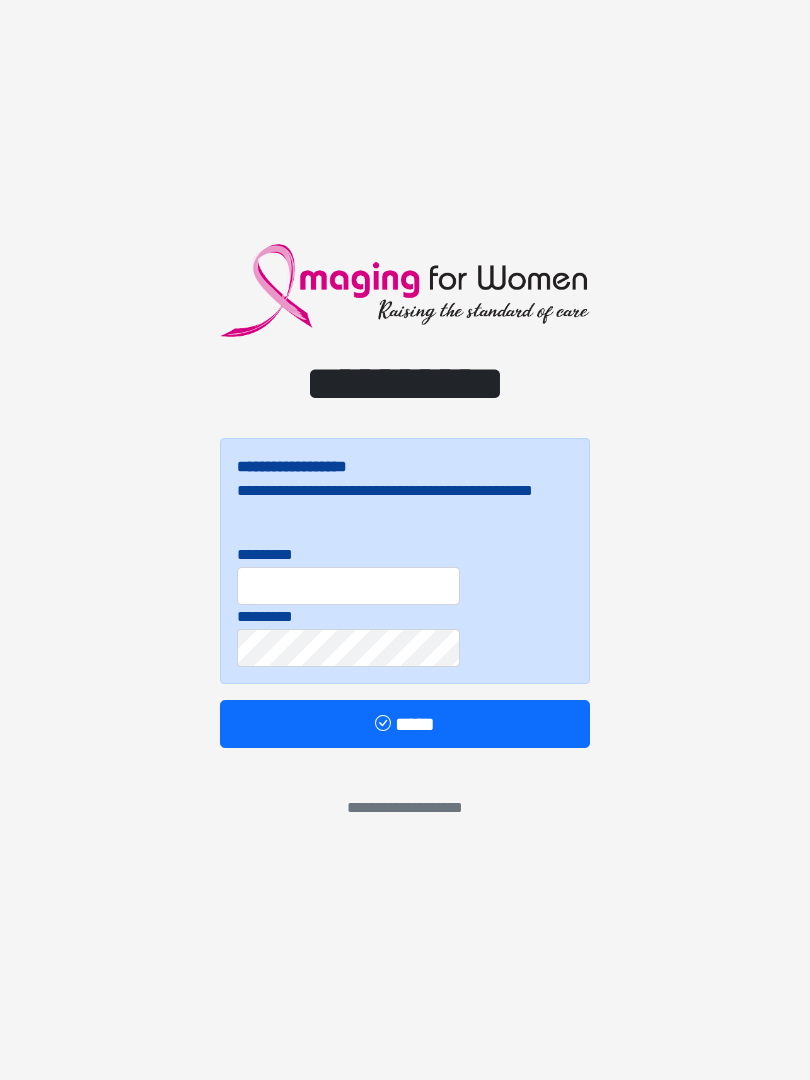 scroll, scrollTop: 0, scrollLeft: 0, axis: both 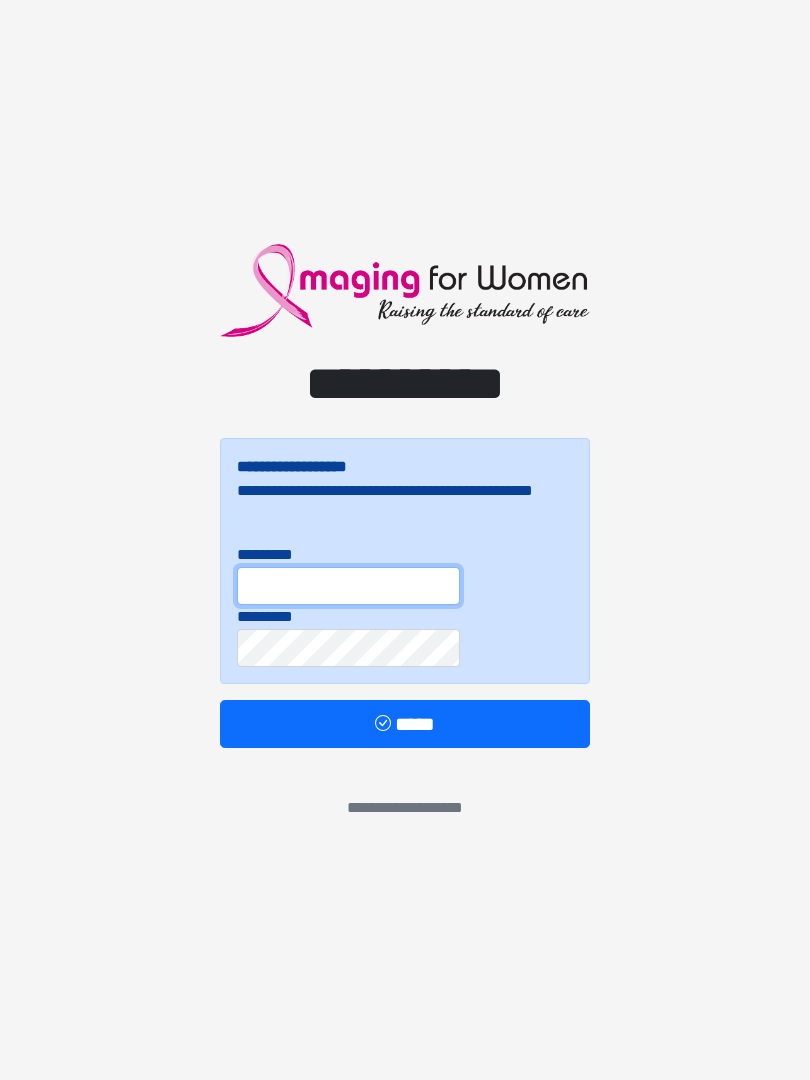 click on "*********" at bounding box center (348, 586) 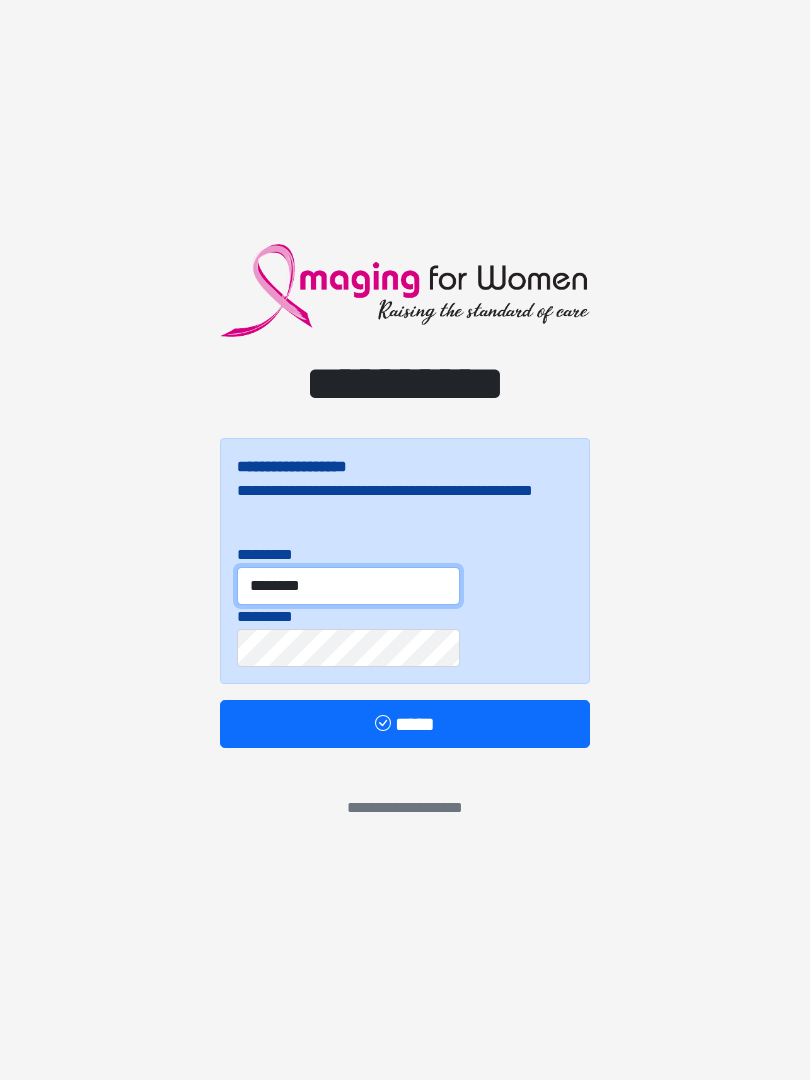 type on "********" 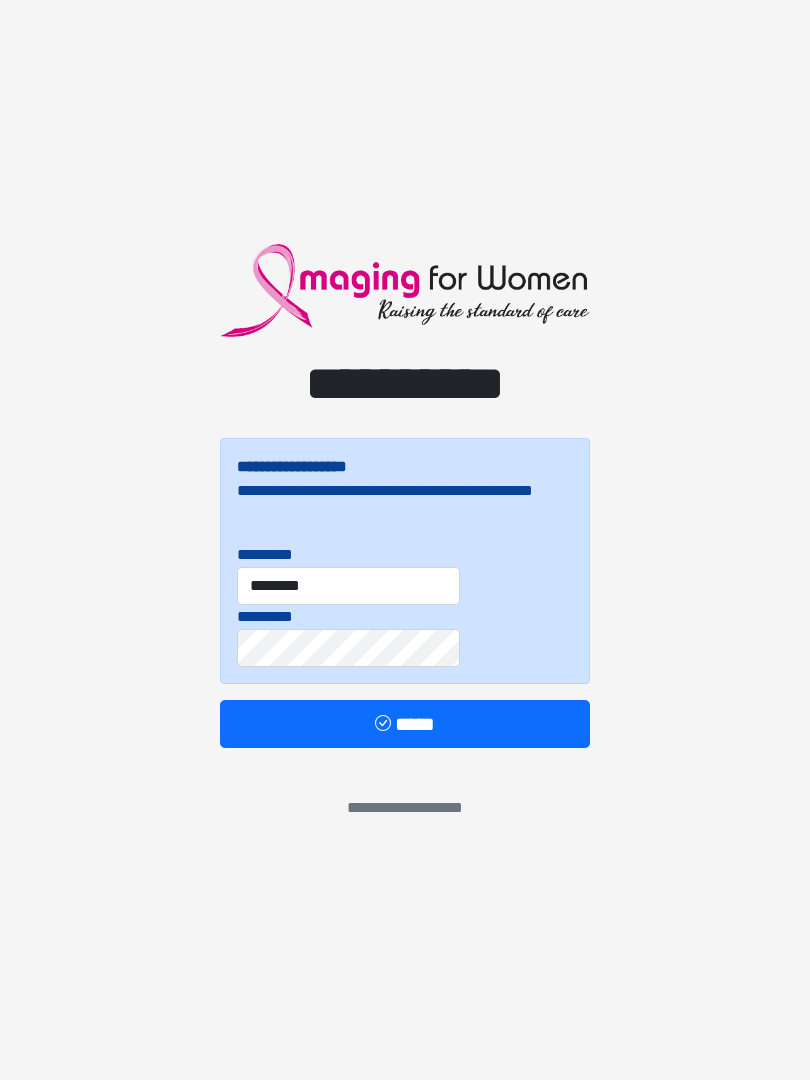 click on "*****" at bounding box center [405, 724] 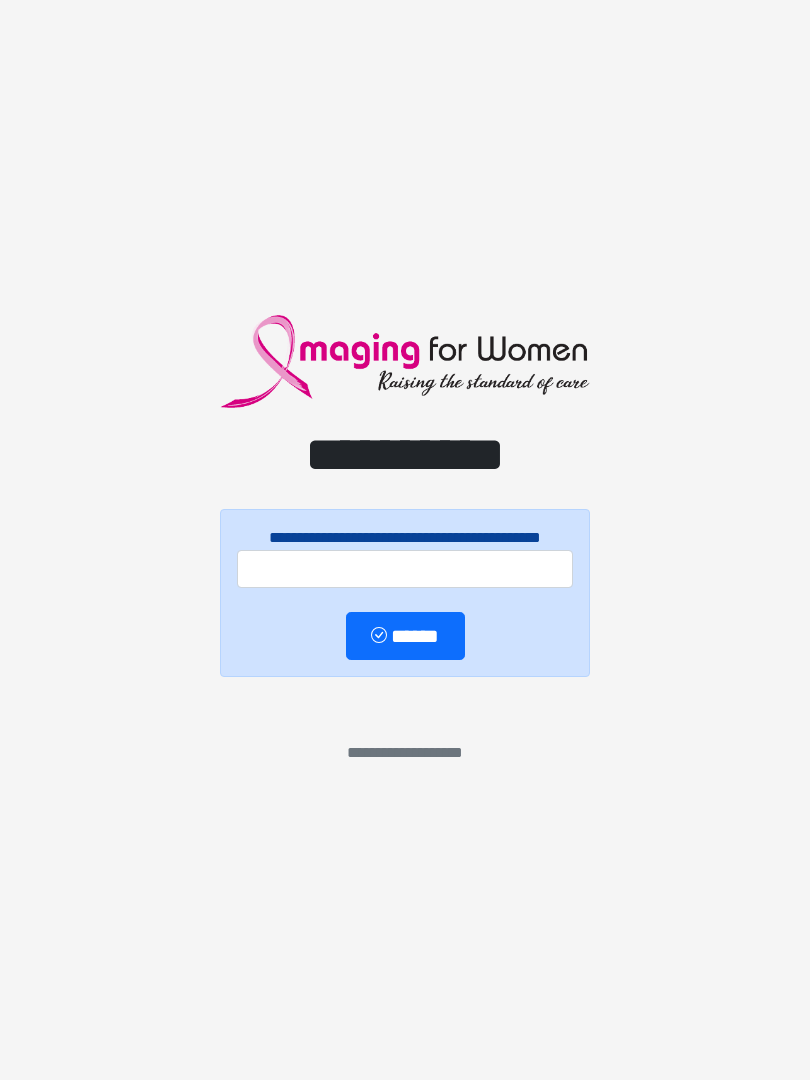 click on "**********" at bounding box center (405, 540) 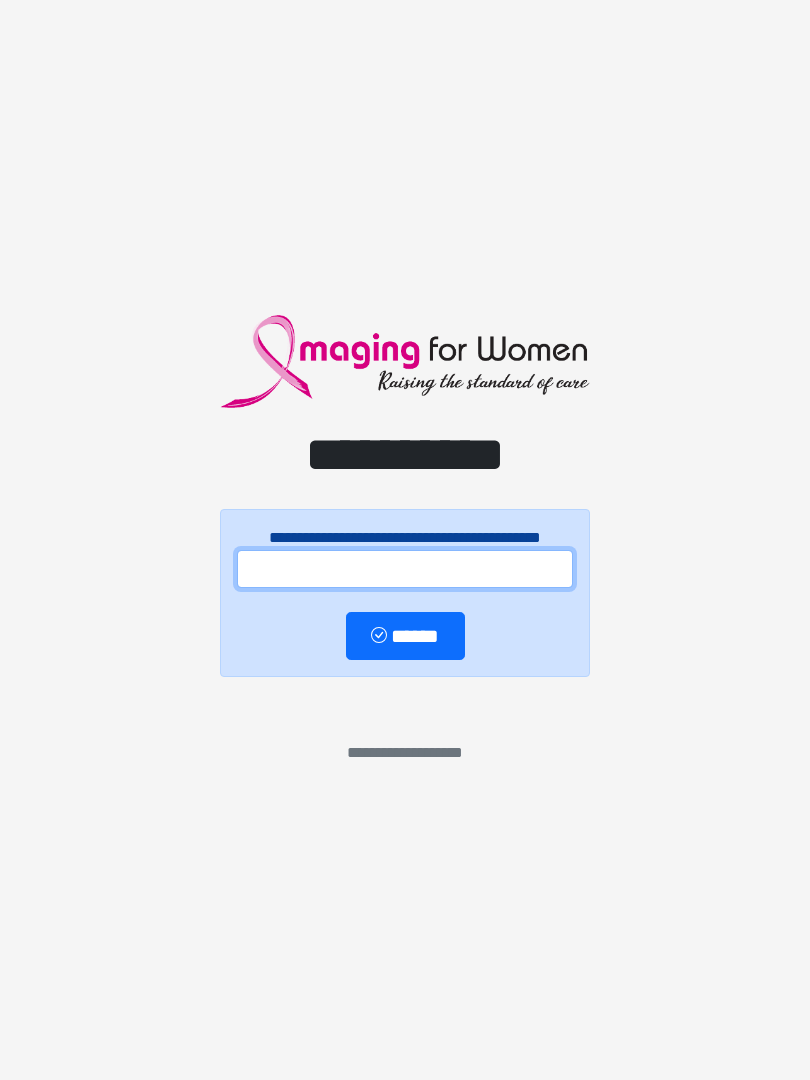 click at bounding box center (405, 569) 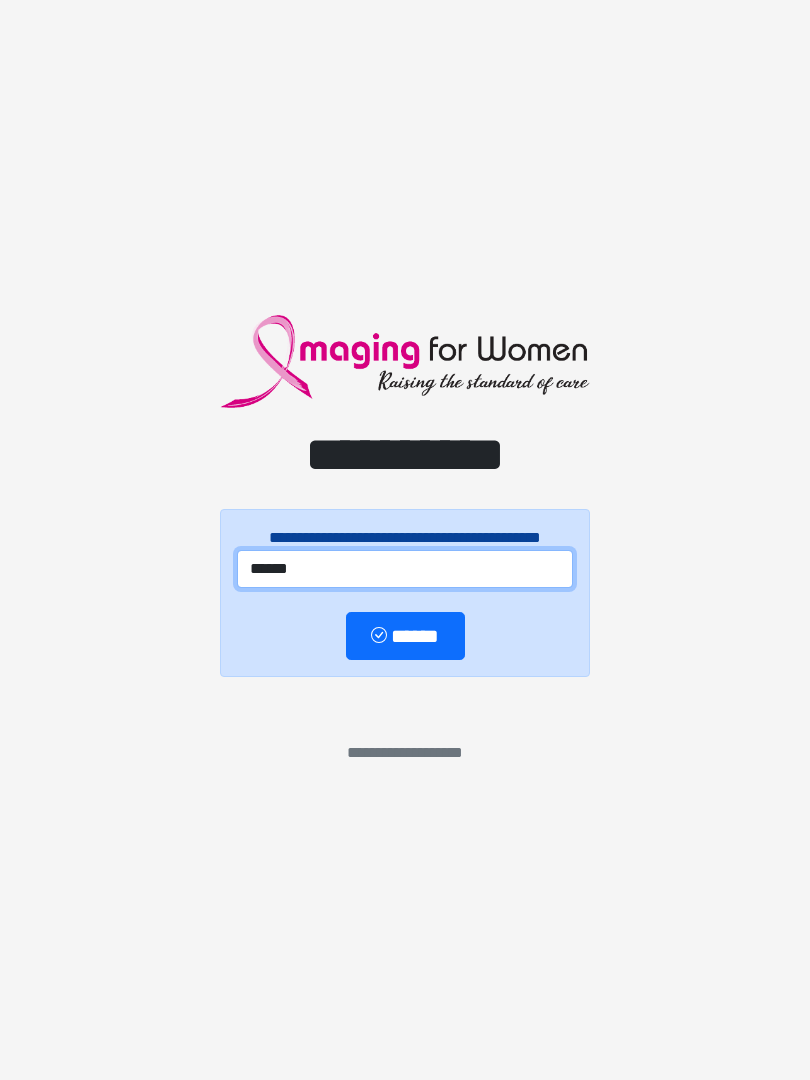 type on "******" 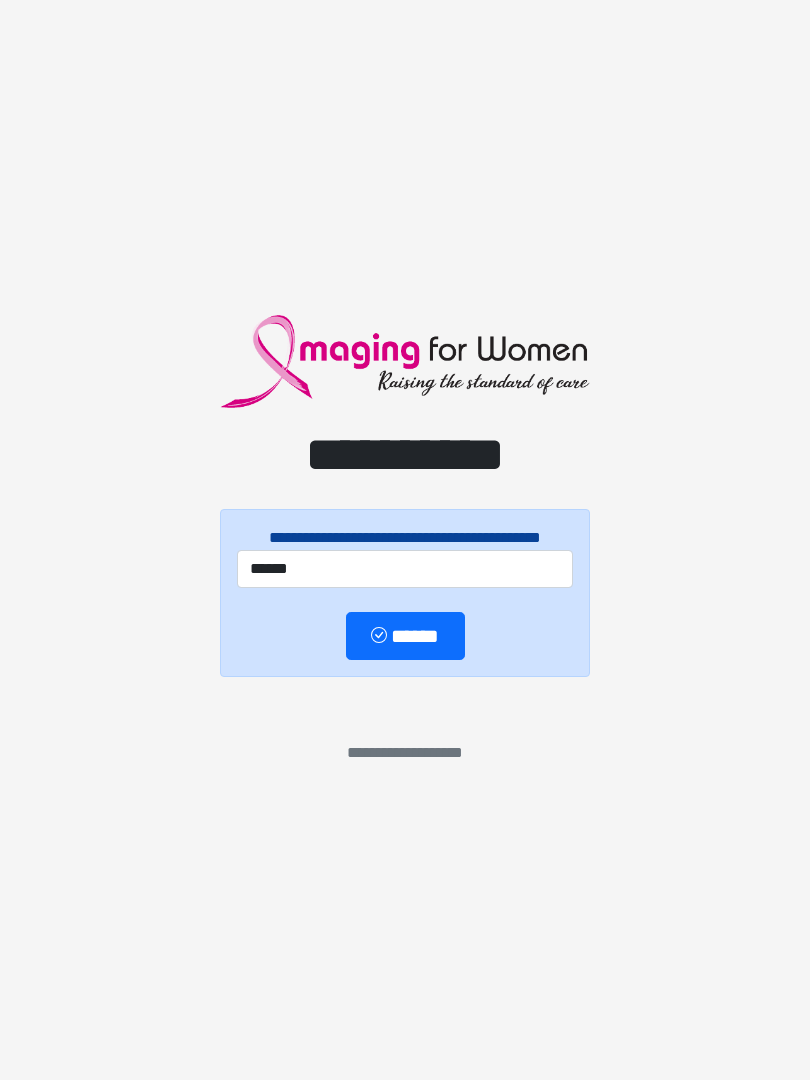 click on "******" at bounding box center (405, 636) 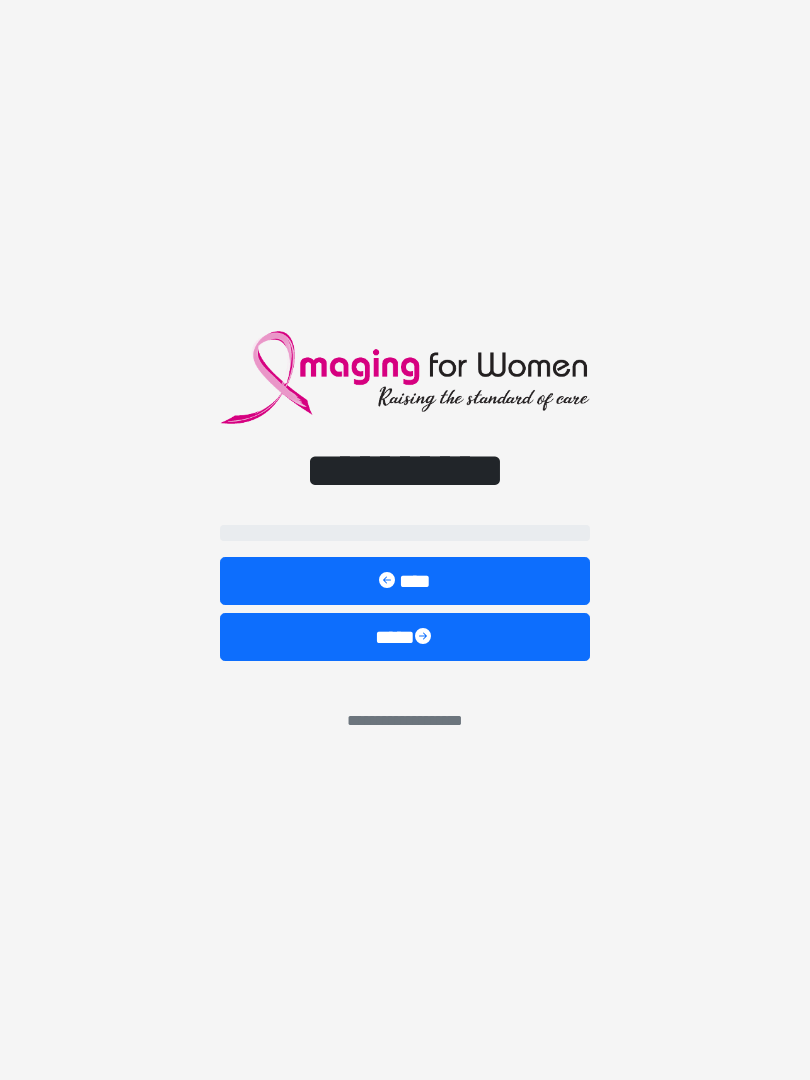 select on "**" 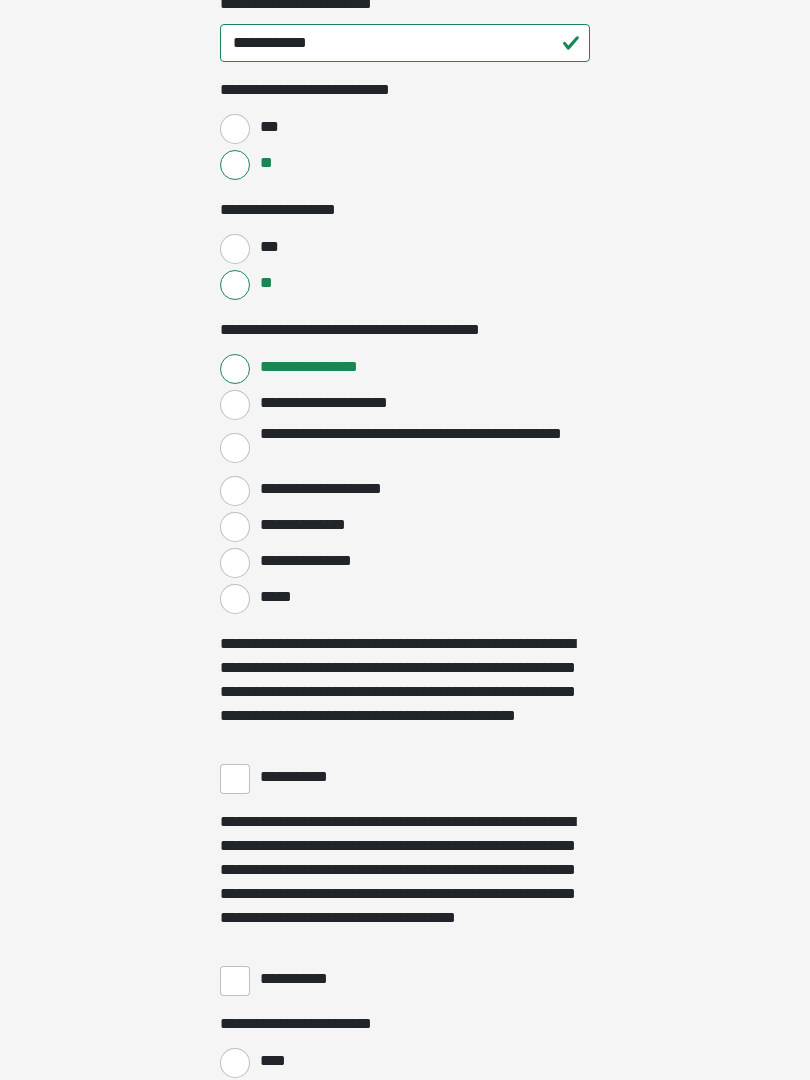 scroll, scrollTop: 3087, scrollLeft: 0, axis: vertical 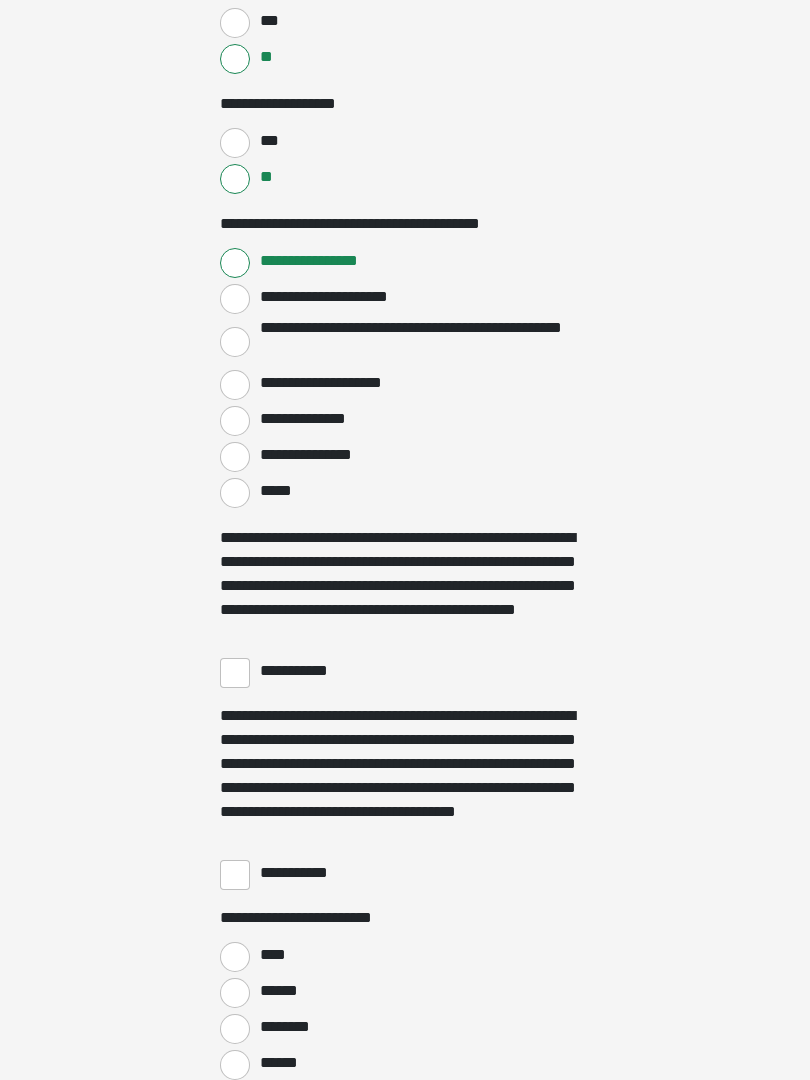 click on "**********" at bounding box center (235, 674) 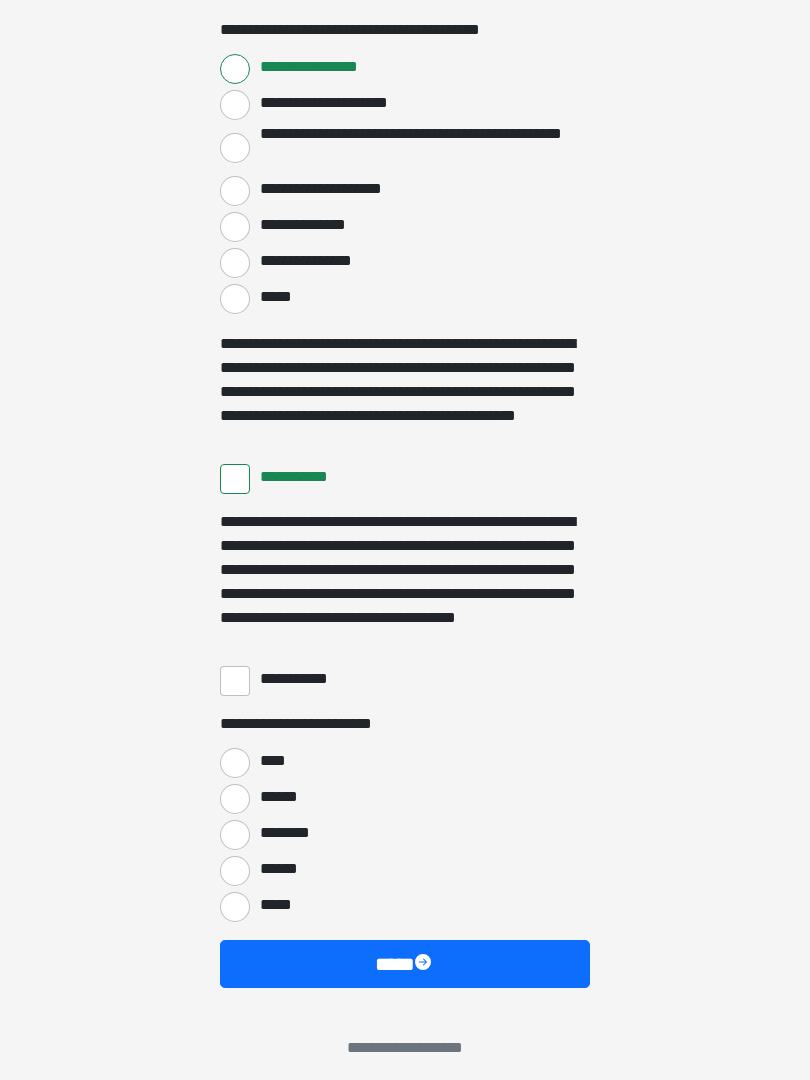 scroll, scrollTop: 3397, scrollLeft: 0, axis: vertical 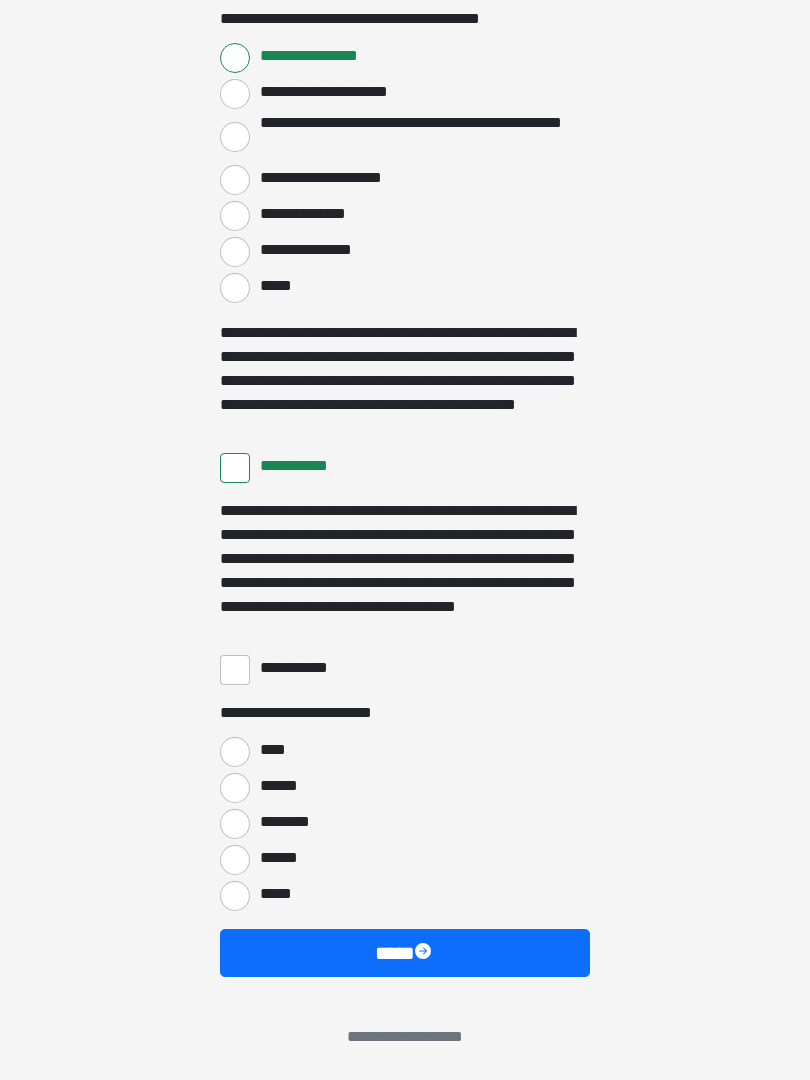 click on "**********" at bounding box center [235, 670] 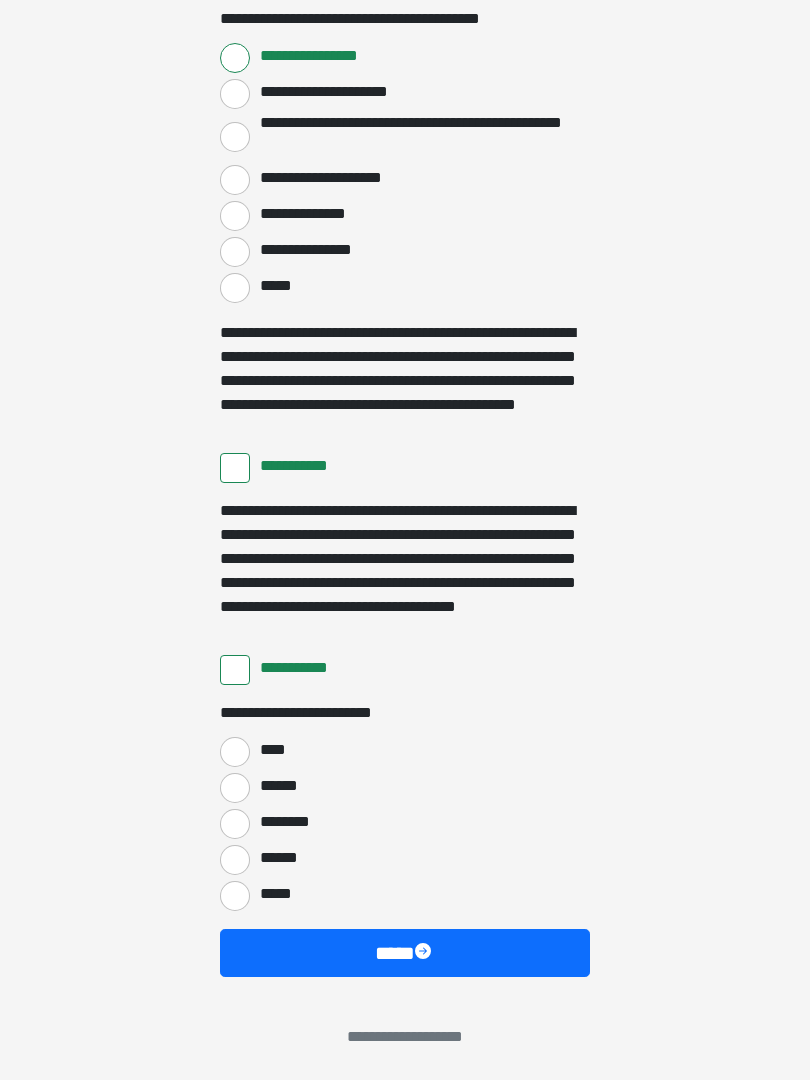 click on "****" at bounding box center [235, 752] 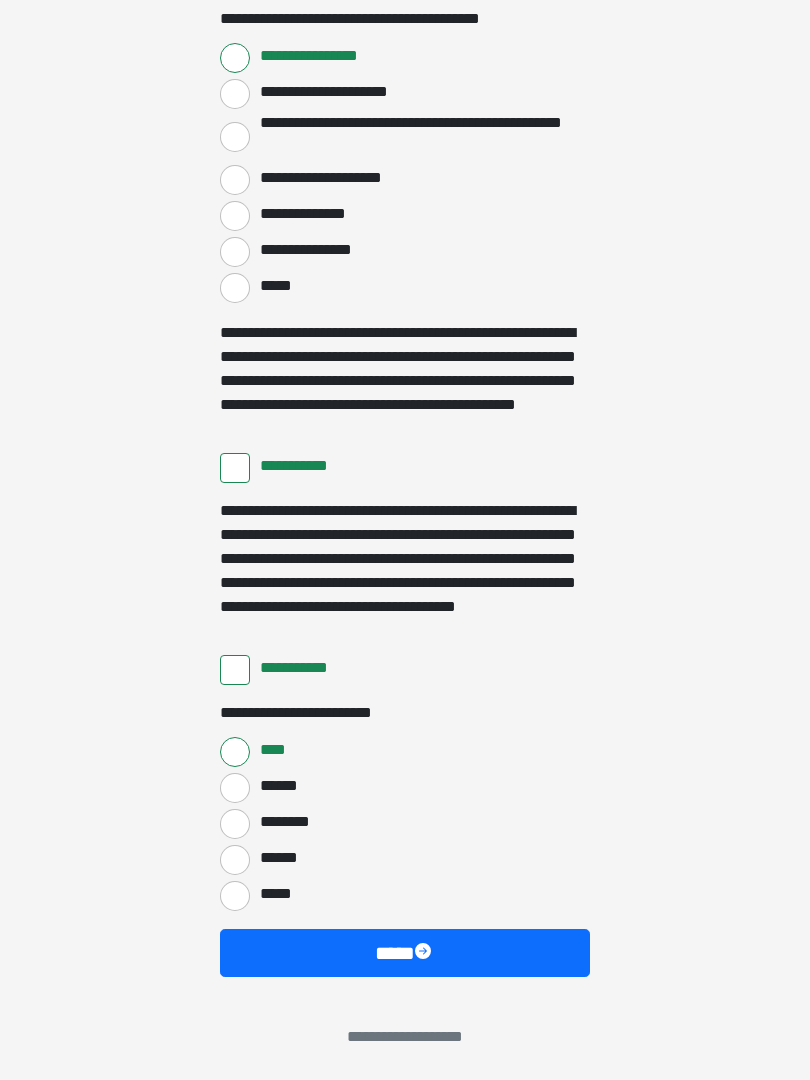 click at bounding box center [425, 953] 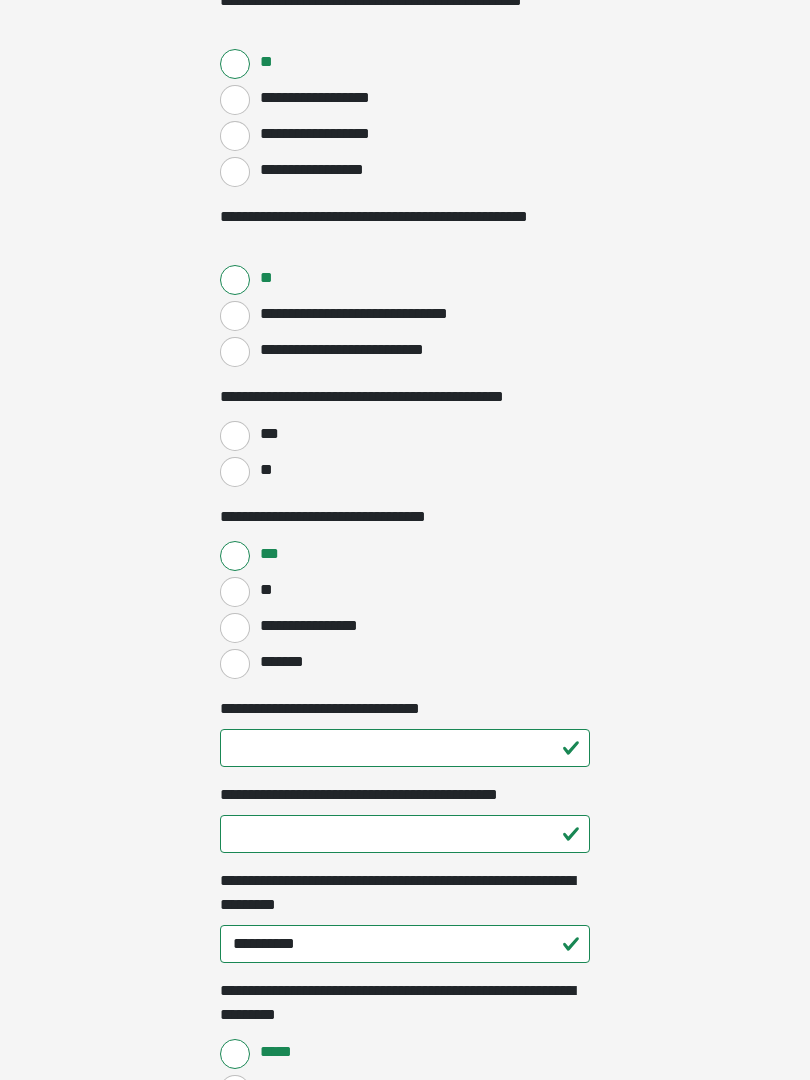 scroll, scrollTop: 893, scrollLeft: 0, axis: vertical 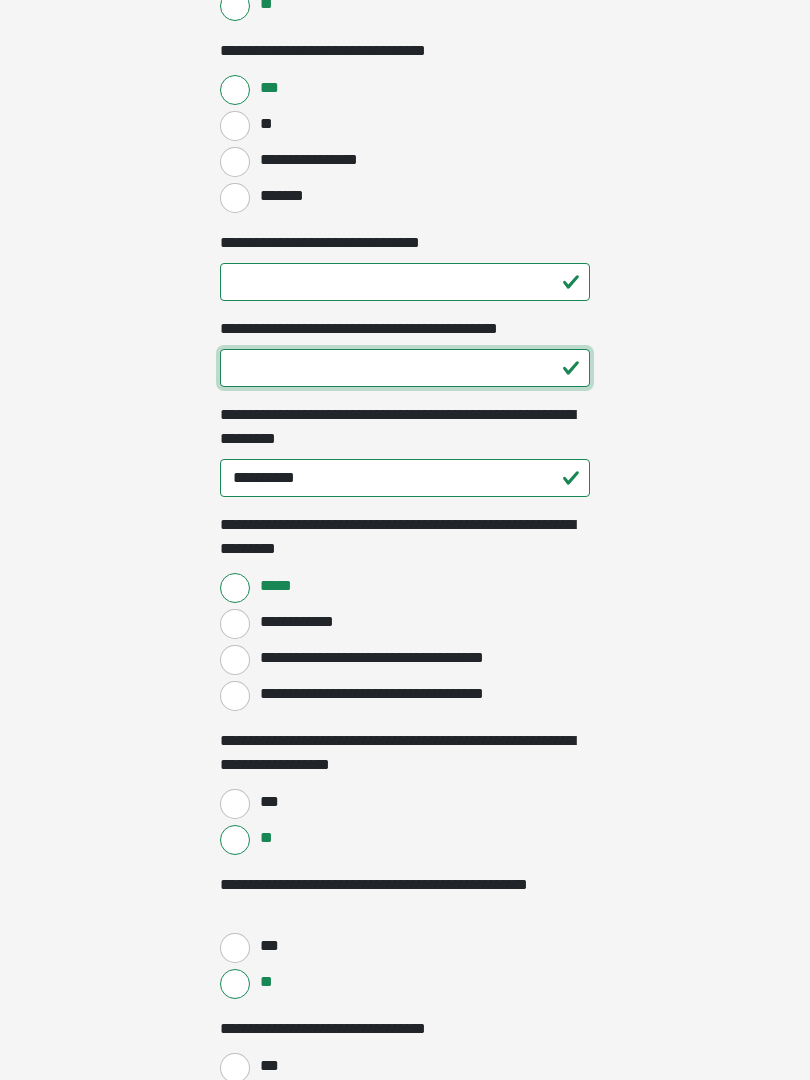 click on "**********" at bounding box center [405, 368] 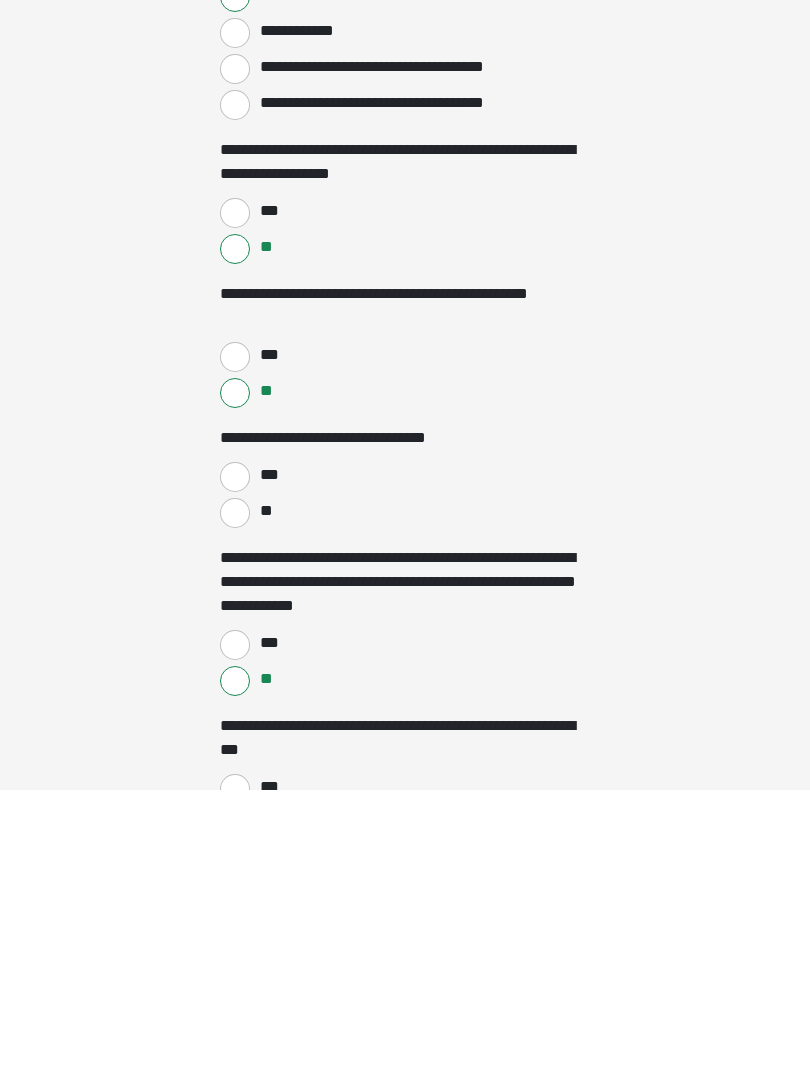 scroll, scrollTop: 1659, scrollLeft: 0, axis: vertical 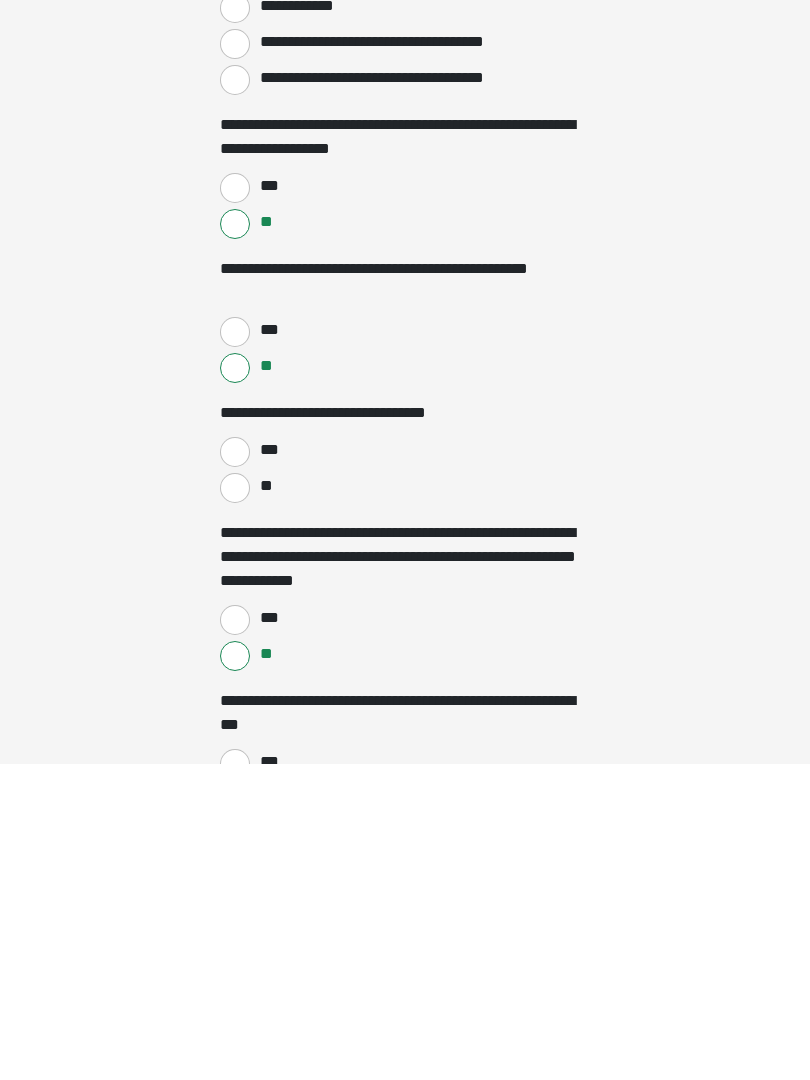 type on "**" 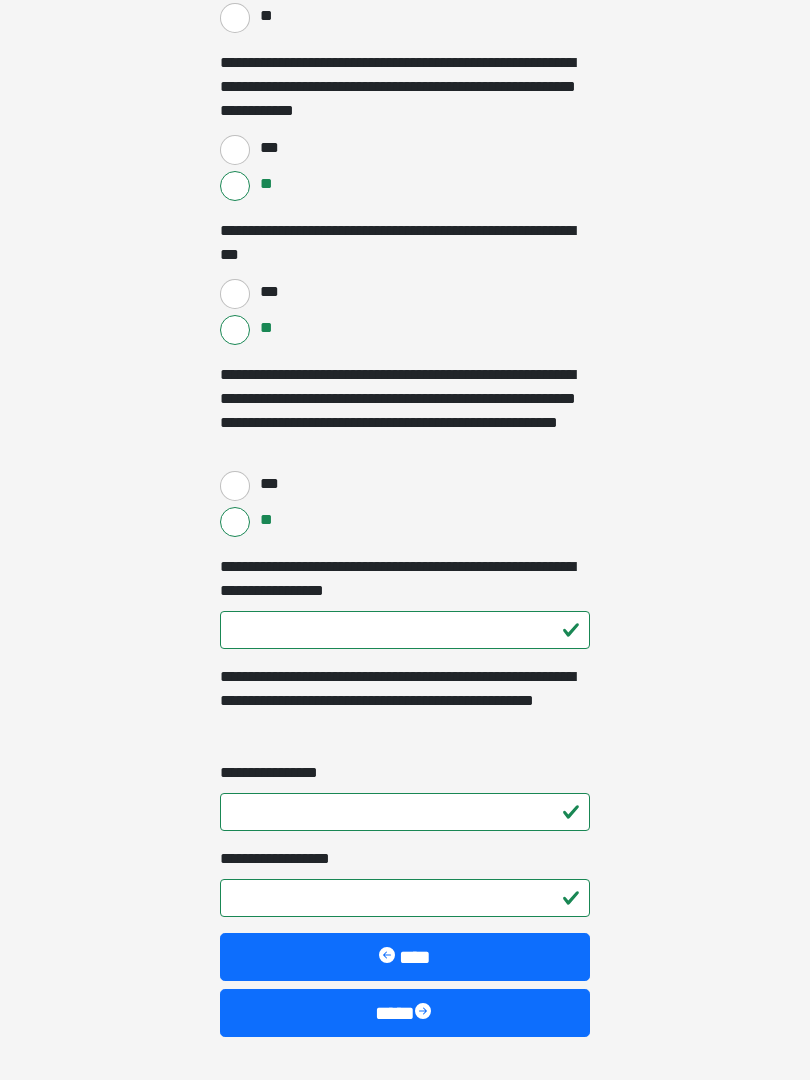 scroll, scrollTop: 2445, scrollLeft: 0, axis: vertical 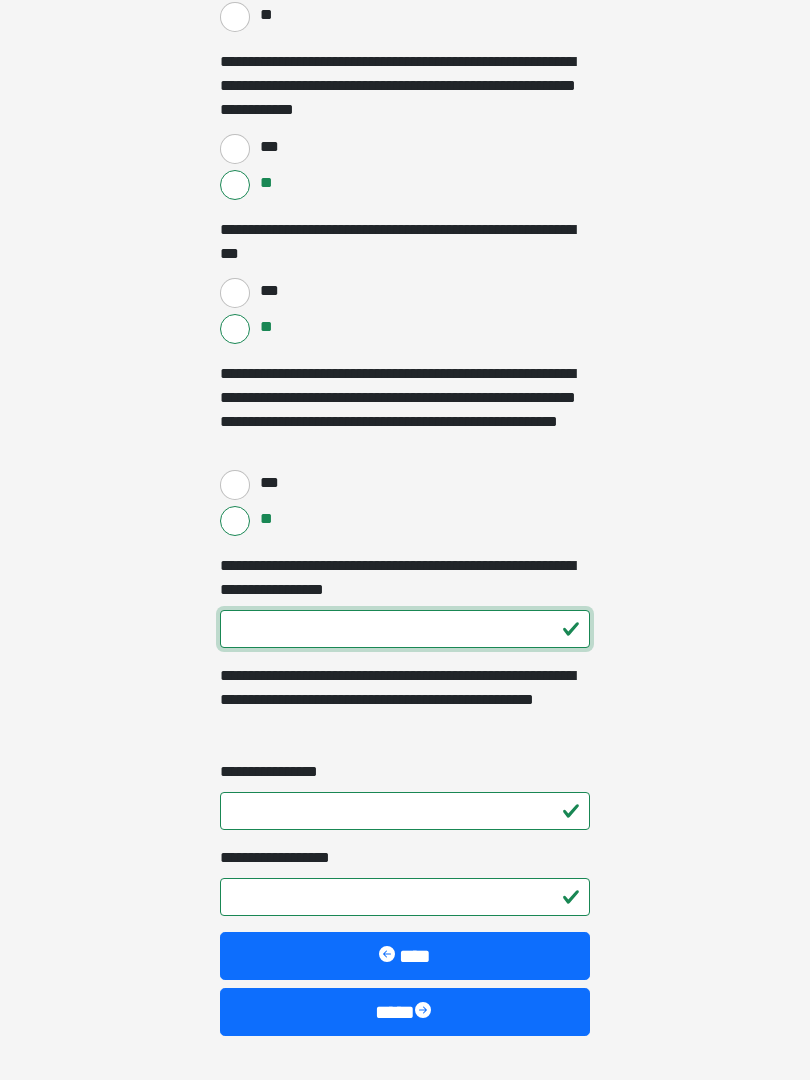 click on "**********" at bounding box center (405, 630) 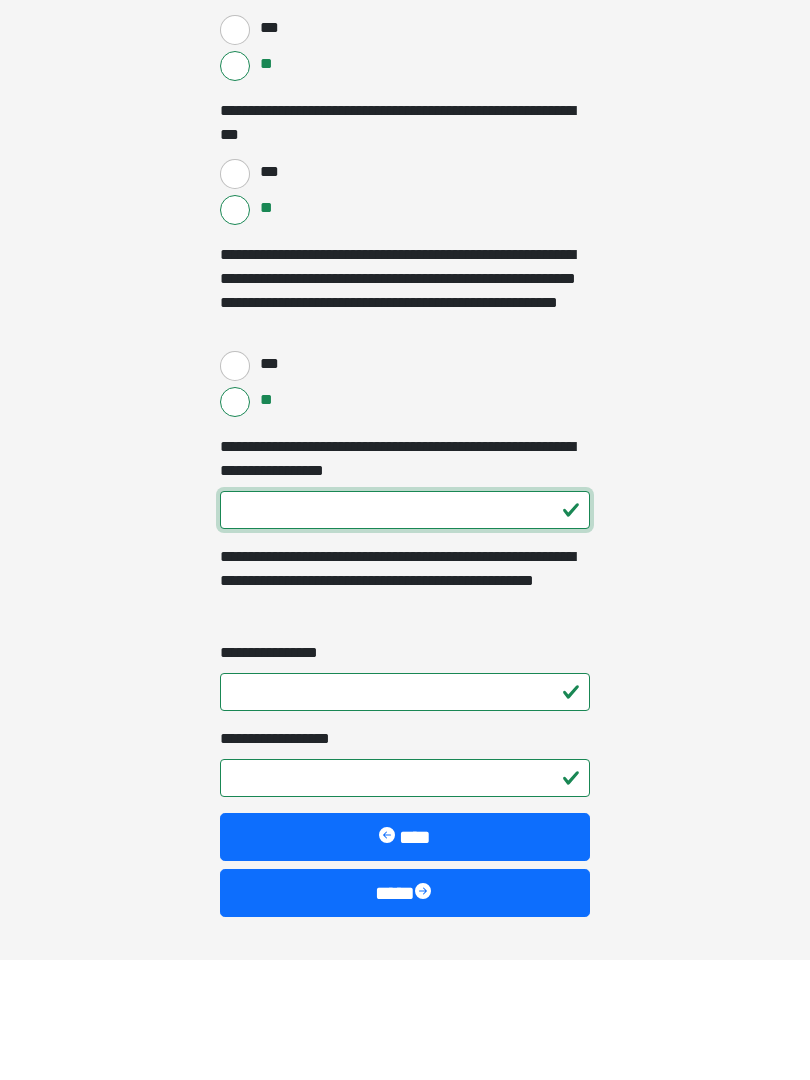 type on "***" 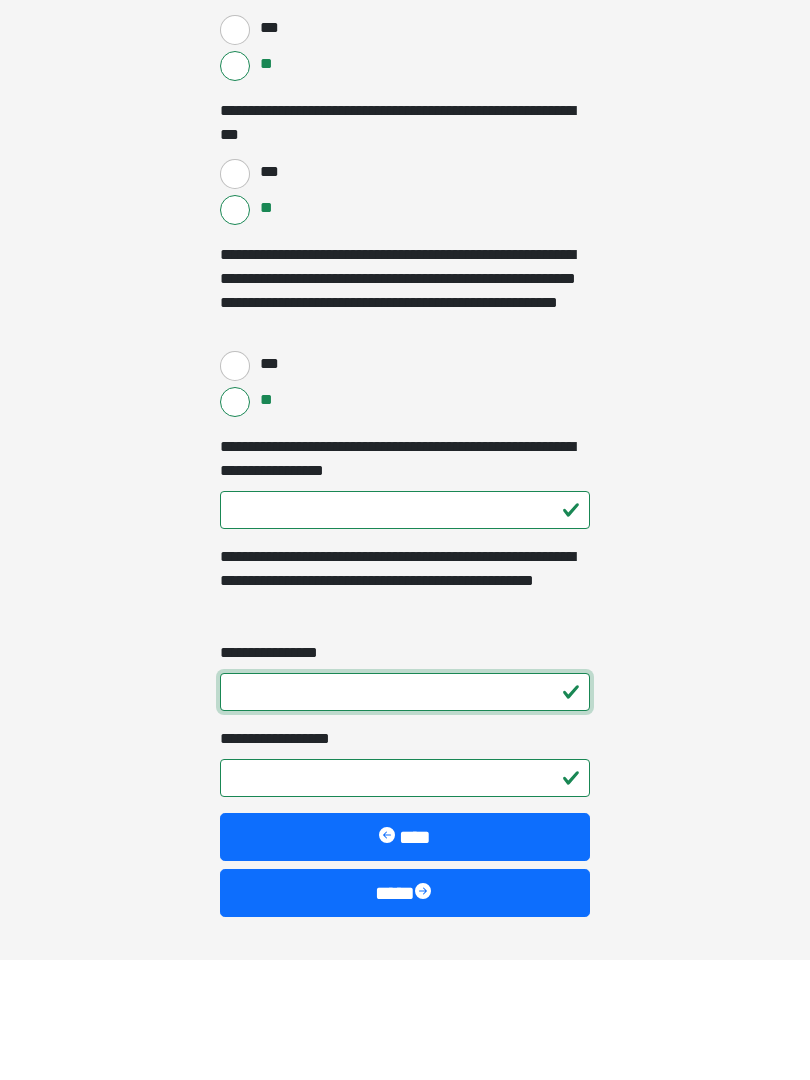 click on "**********" at bounding box center (405, 812) 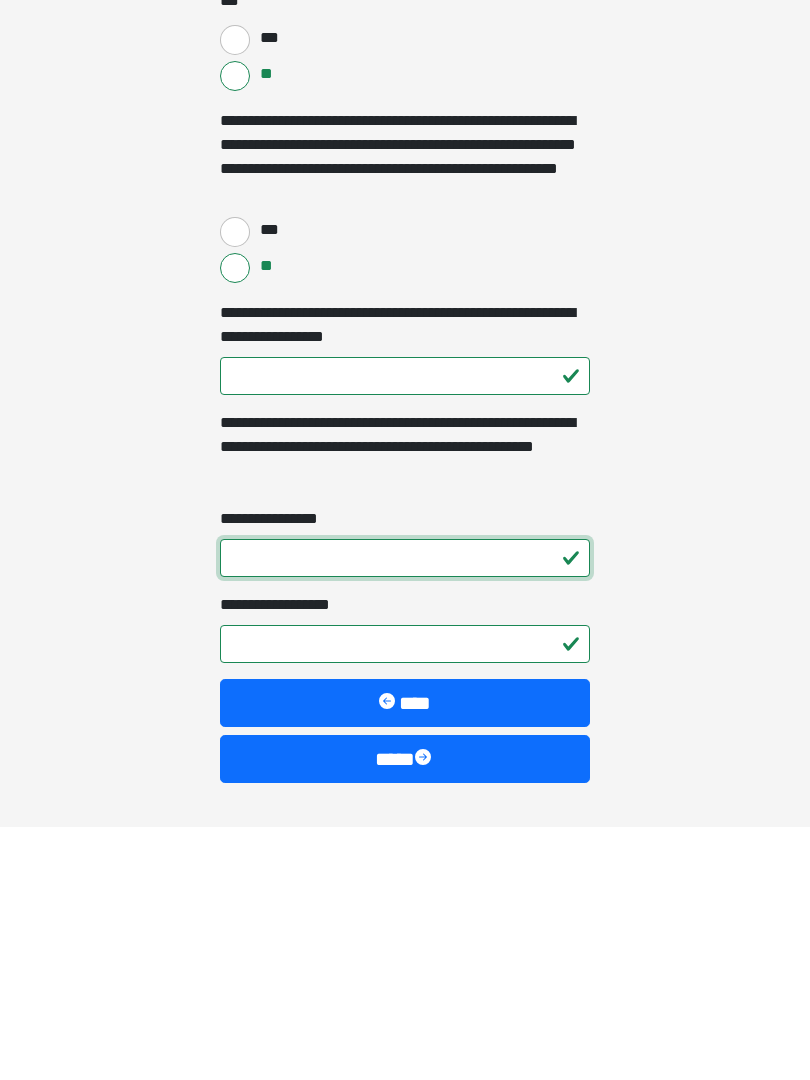 type on "*" 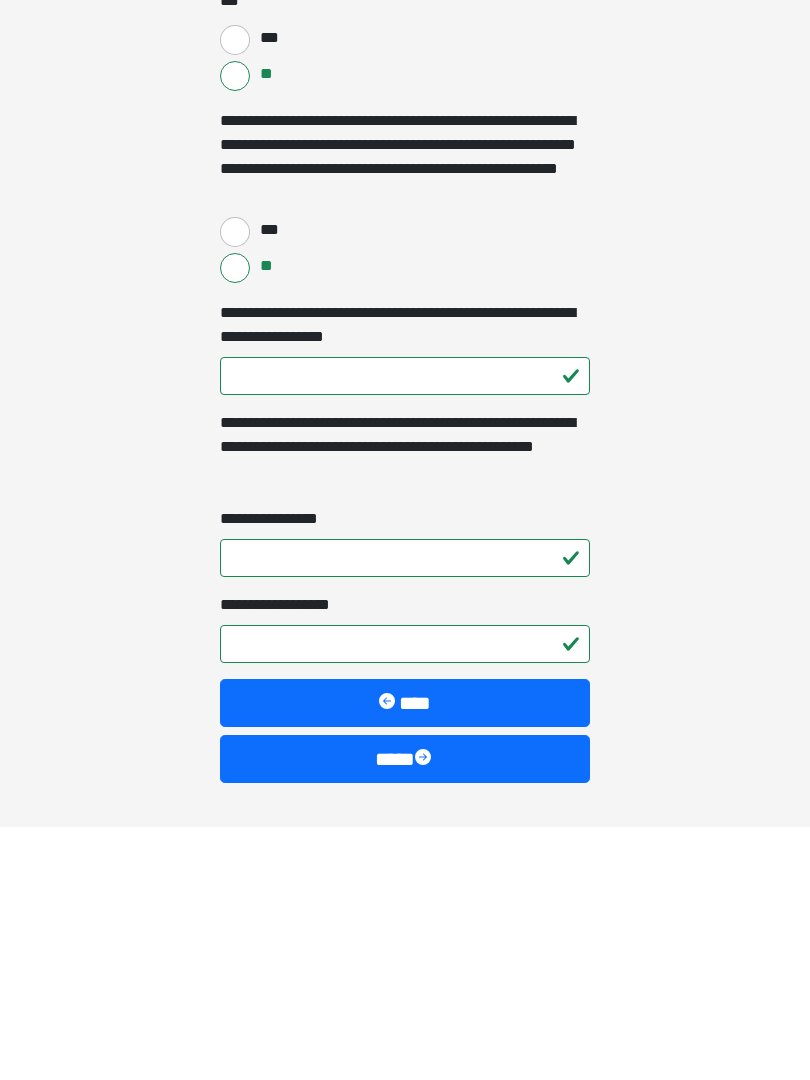 click on "**********" at bounding box center [405, 898] 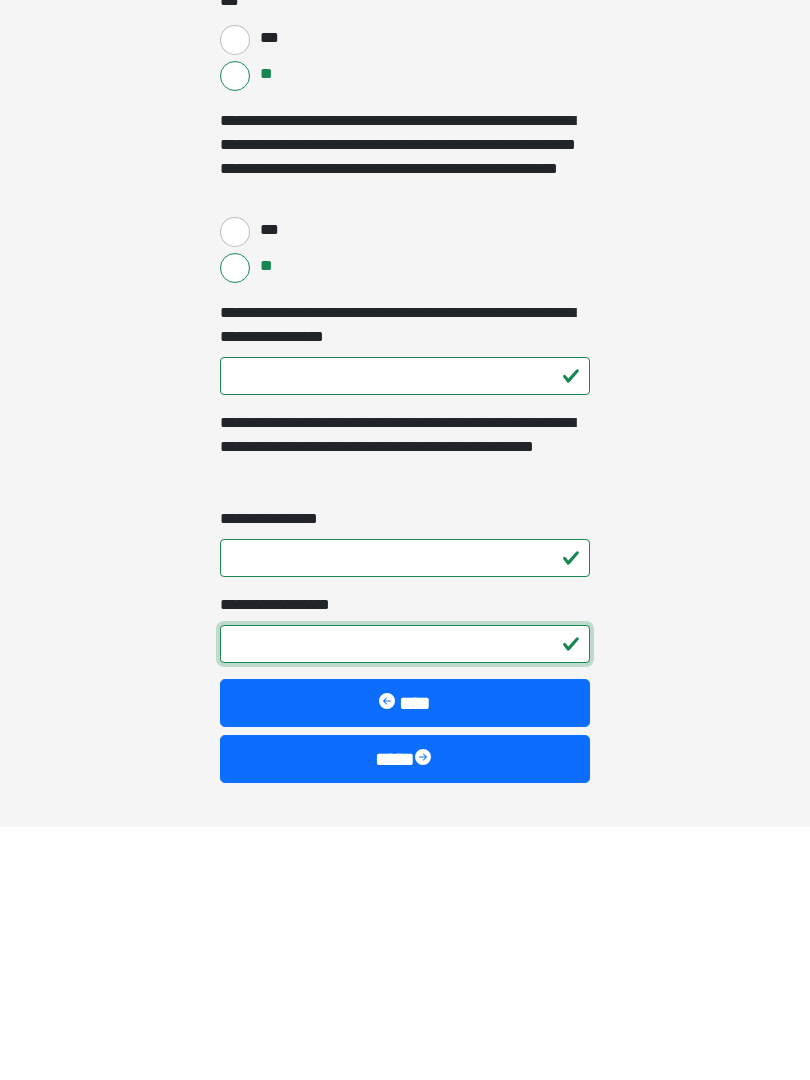 type on "*" 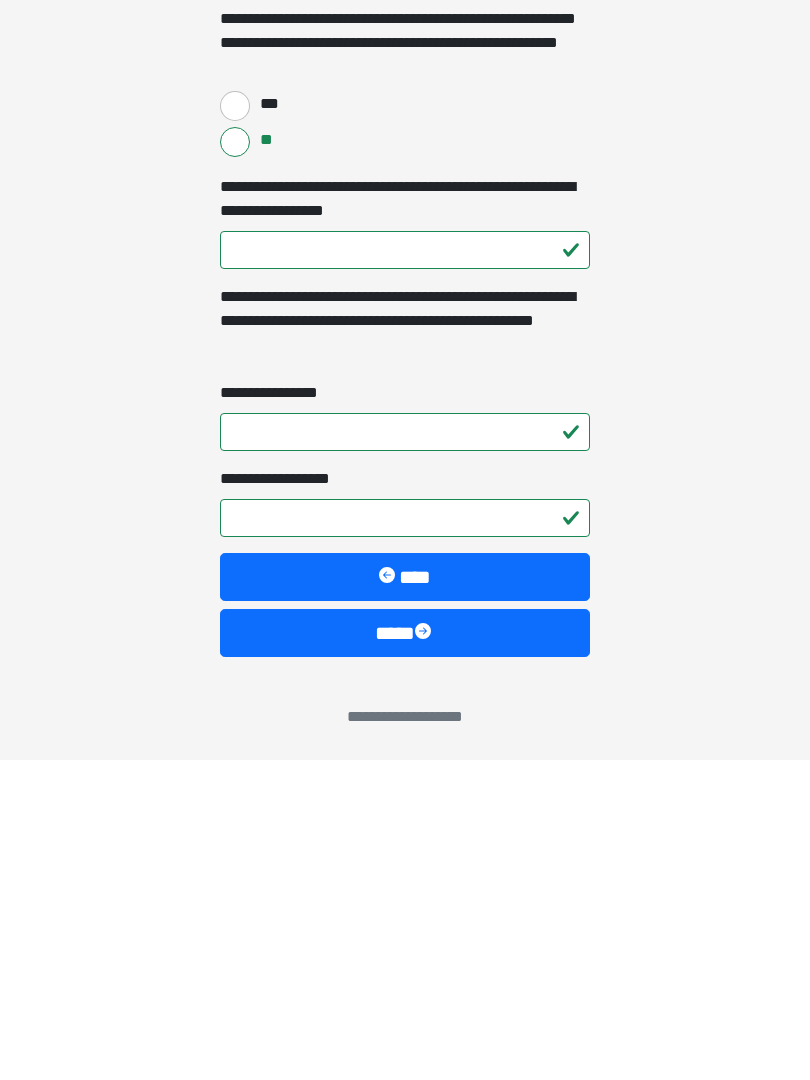 click on "****" at bounding box center (405, 953) 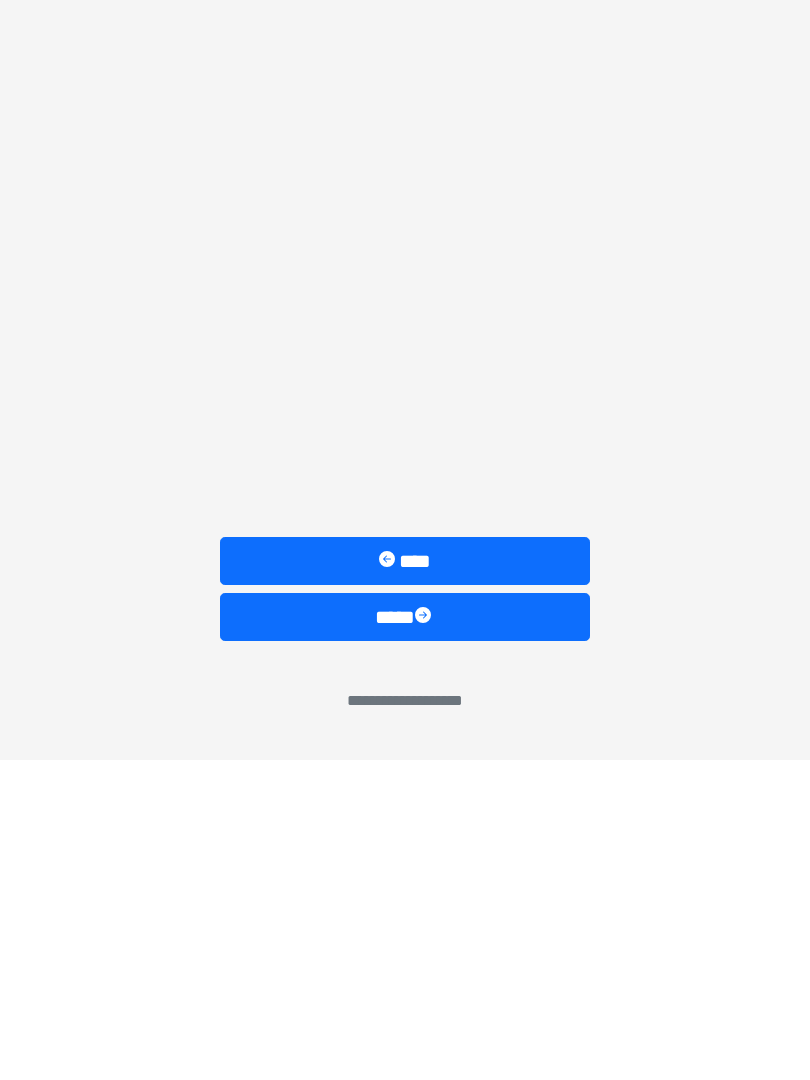 scroll, scrollTop: 0, scrollLeft: 0, axis: both 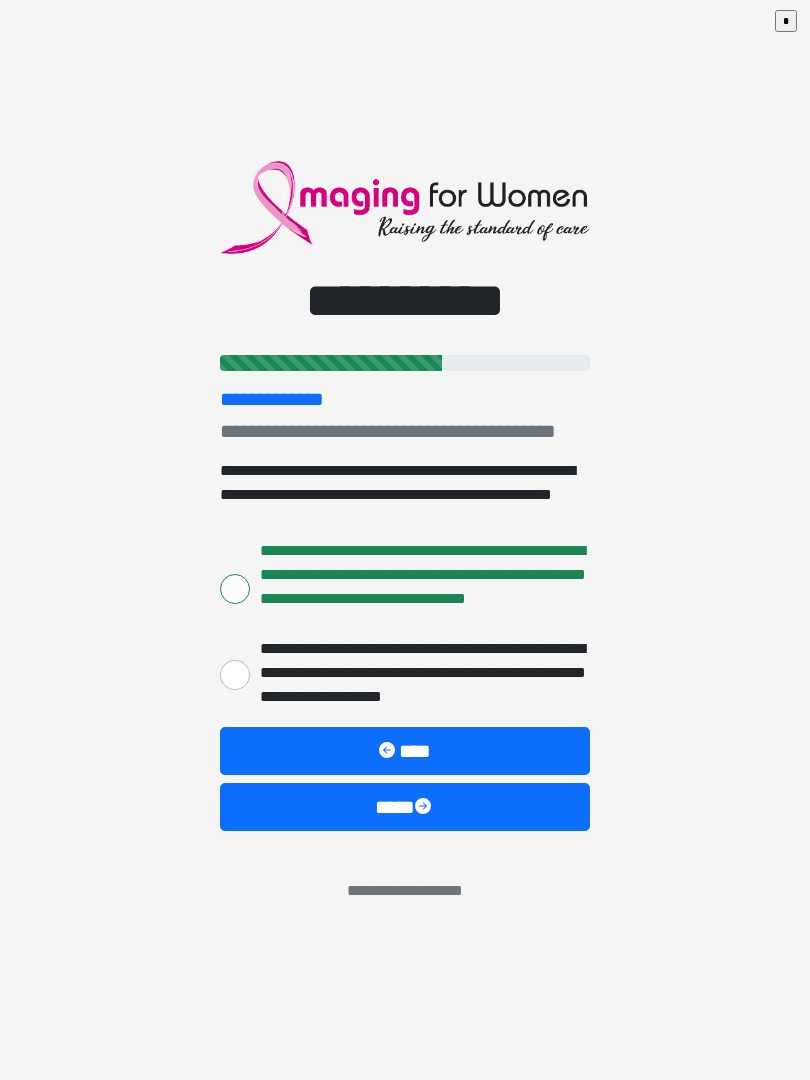click on "****" at bounding box center (405, 807) 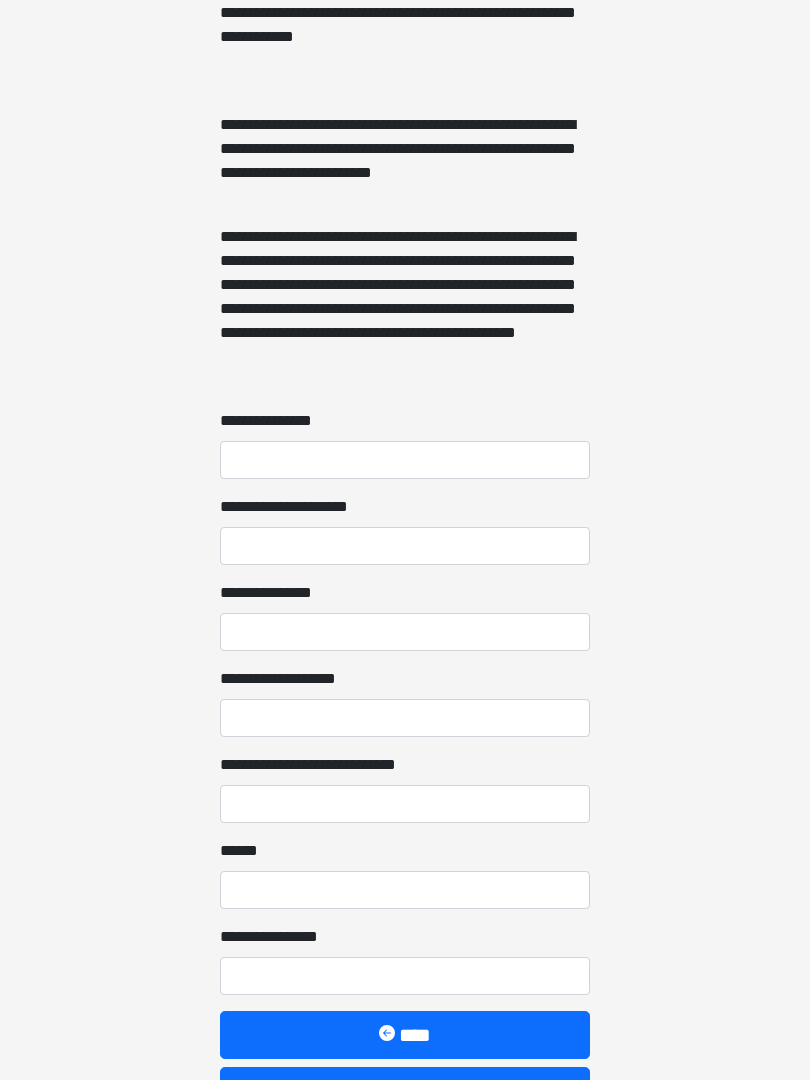 scroll, scrollTop: 1467, scrollLeft: 0, axis: vertical 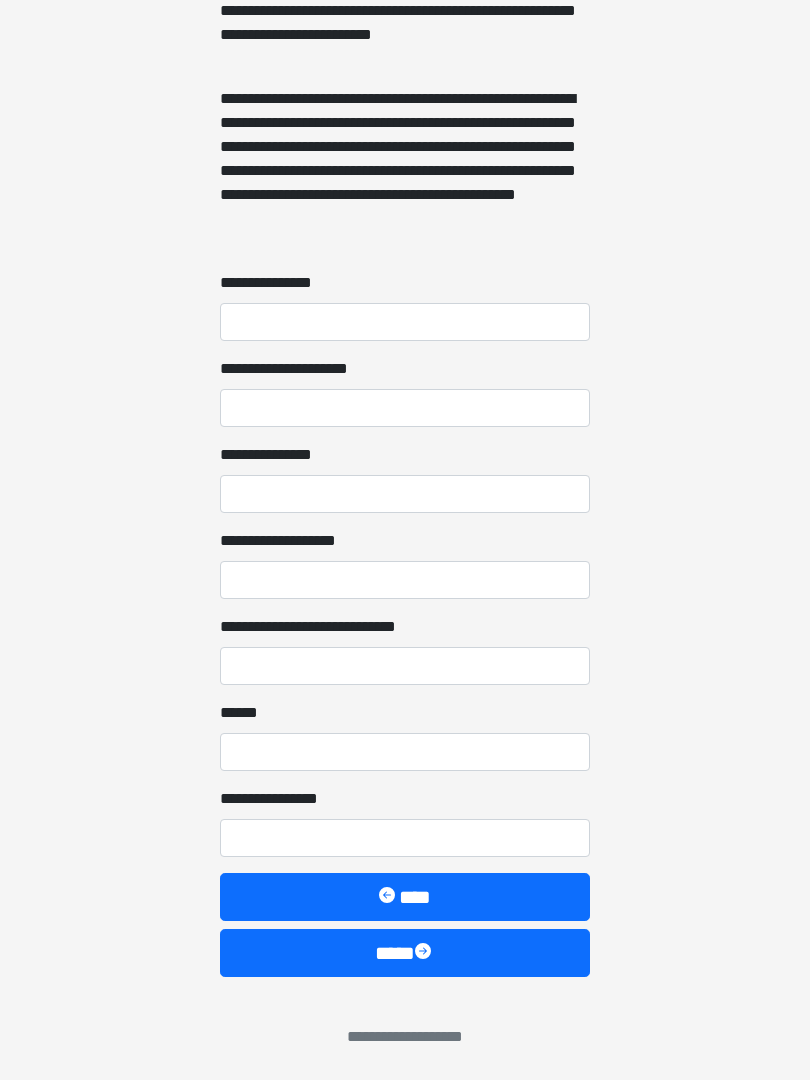 click on "**********" at bounding box center [405, -927] 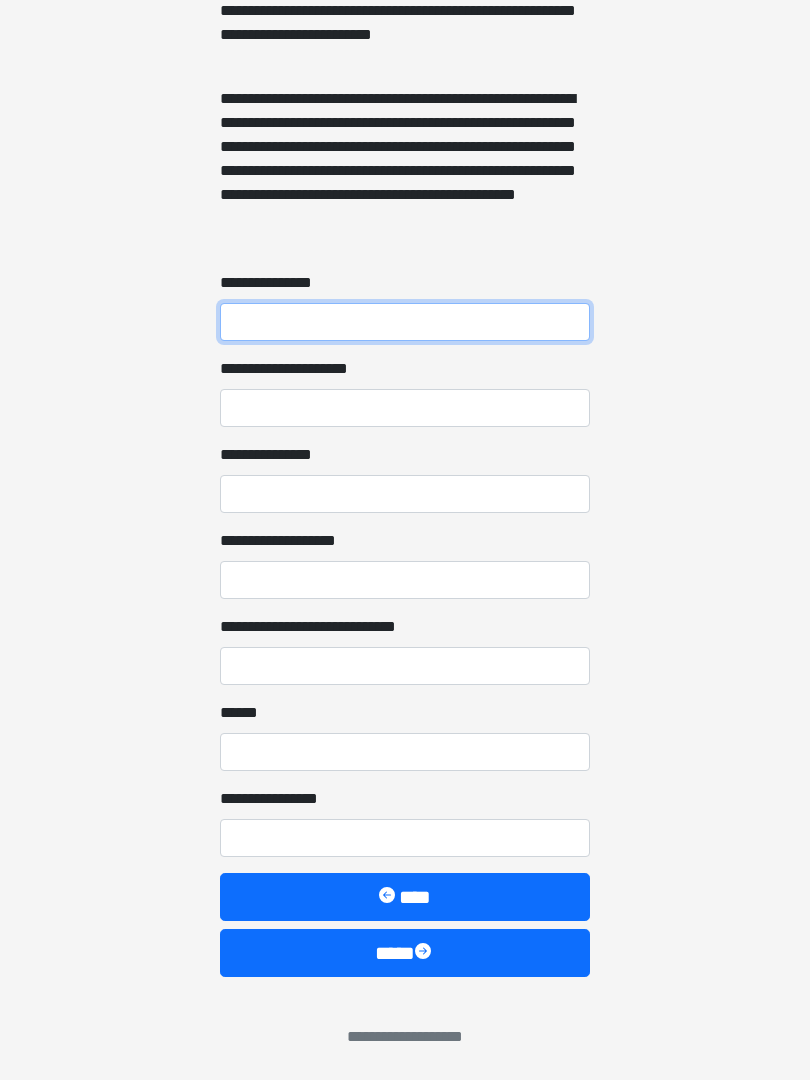 click on "**********" at bounding box center (405, 322) 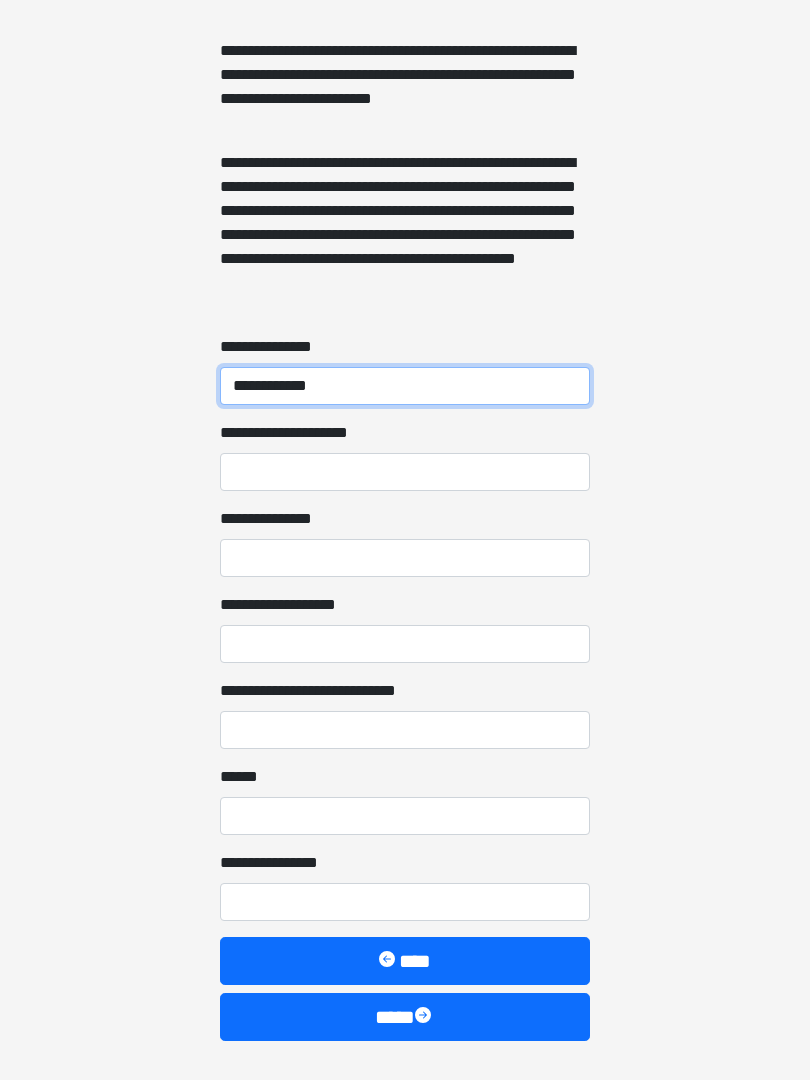 scroll, scrollTop: 1401, scrollLeft: 0, axis: vertical 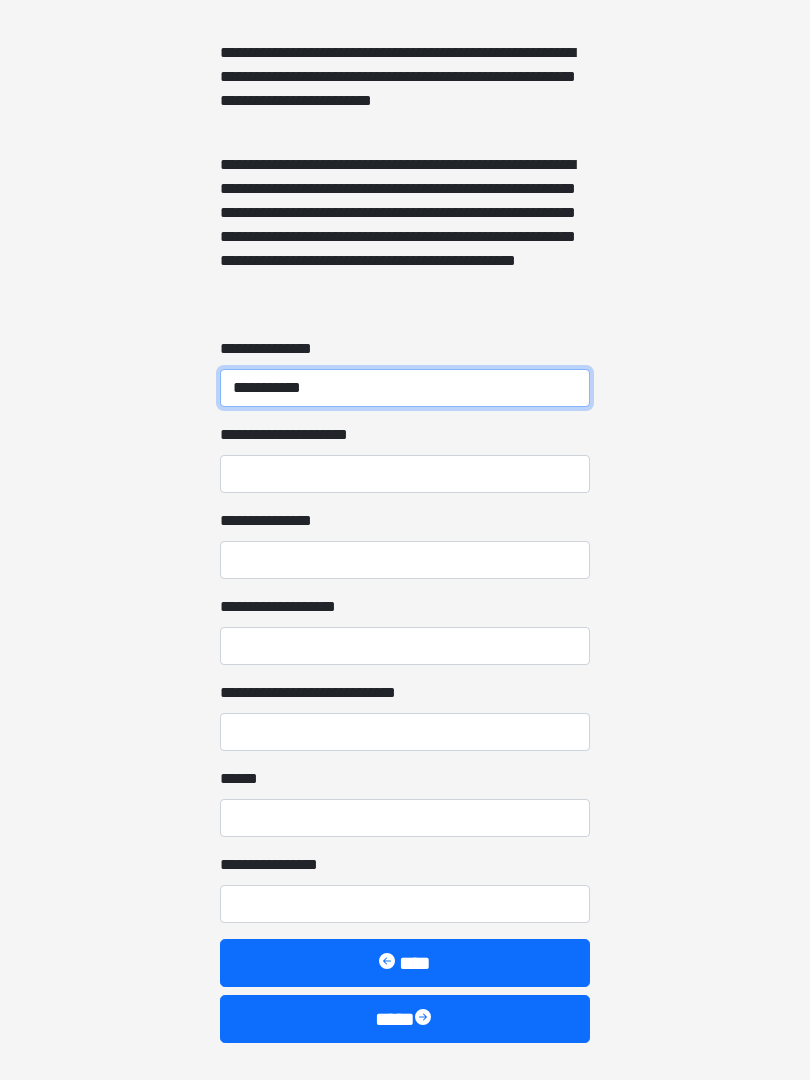 type on "**********" 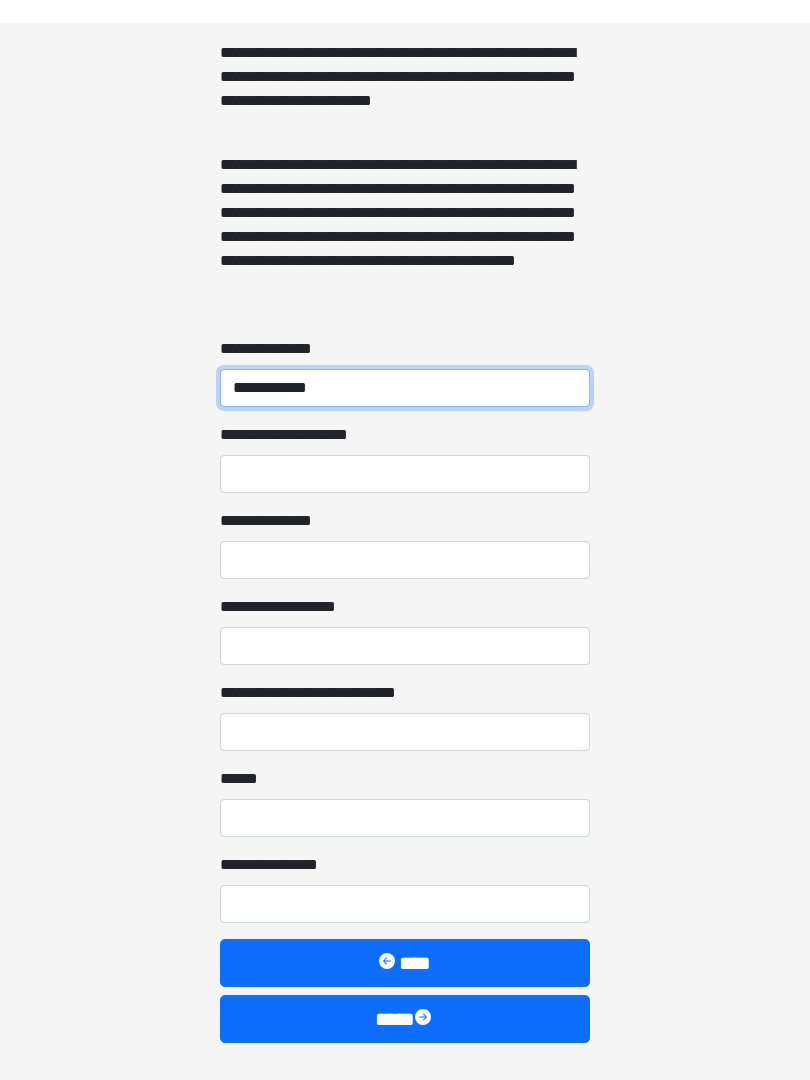 scroll, scrollTop: 1467, scrollLeft: 0, axis: vertical 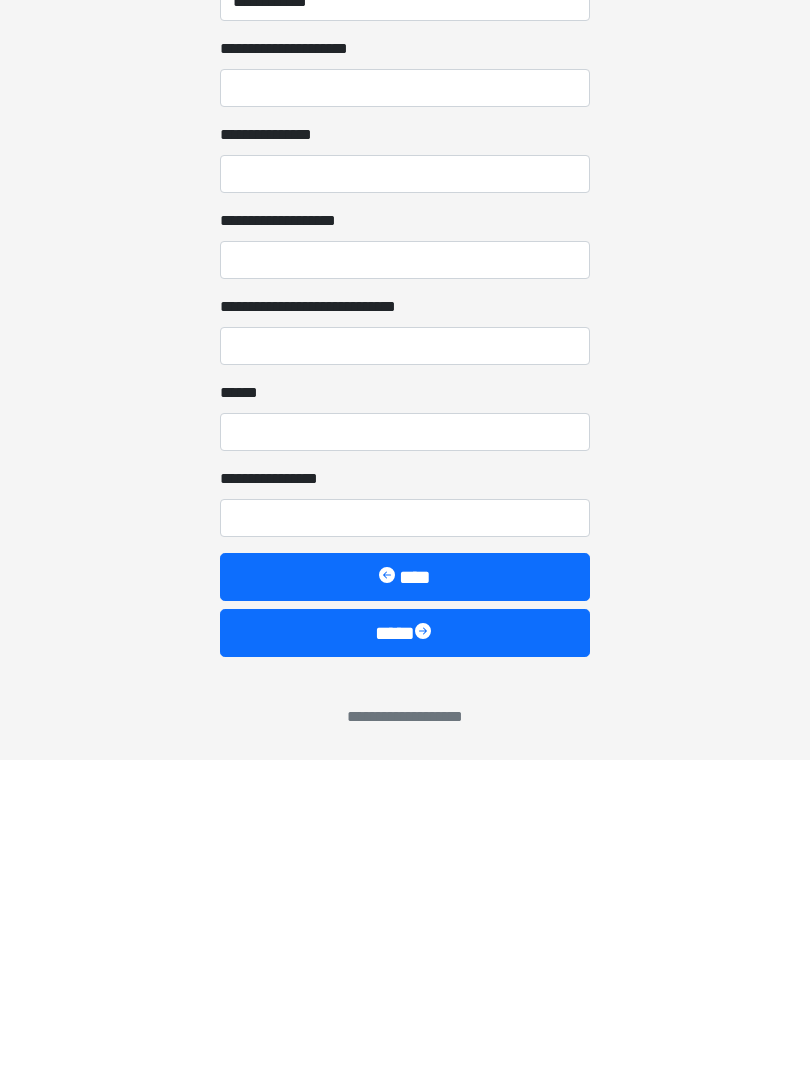 click at bounding box center (425, 953) 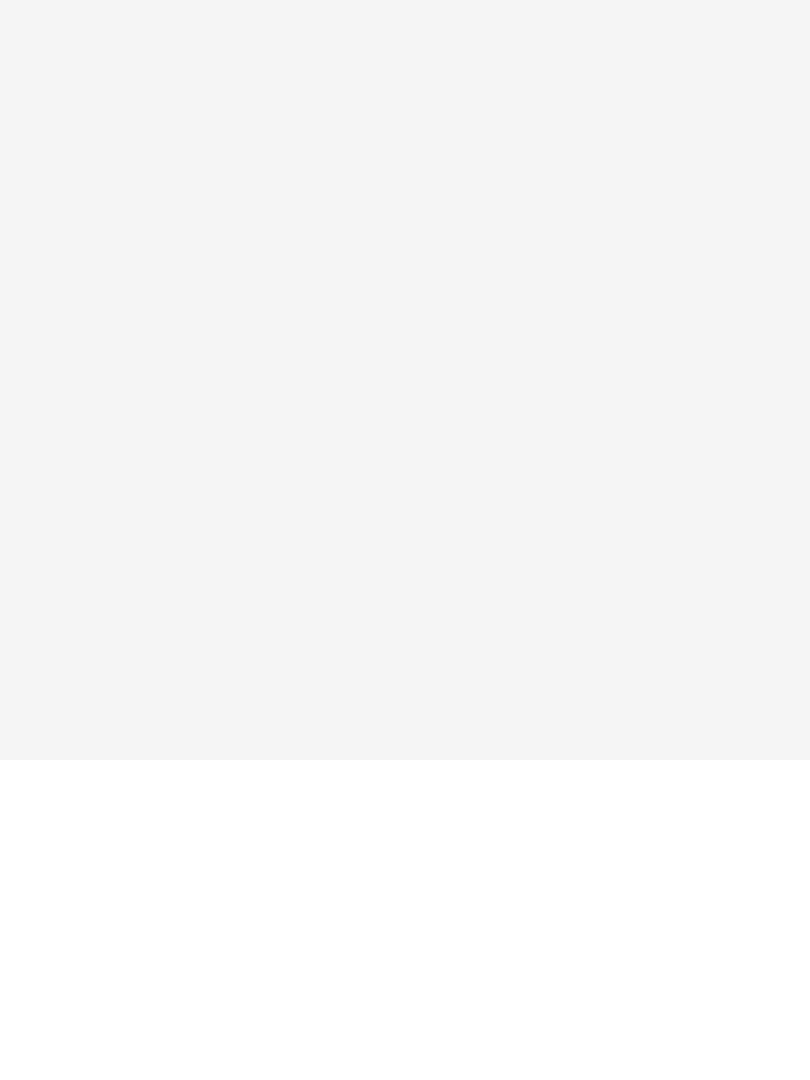 scroll, scrollTop: 0, scrollLeft: 0, axis: both 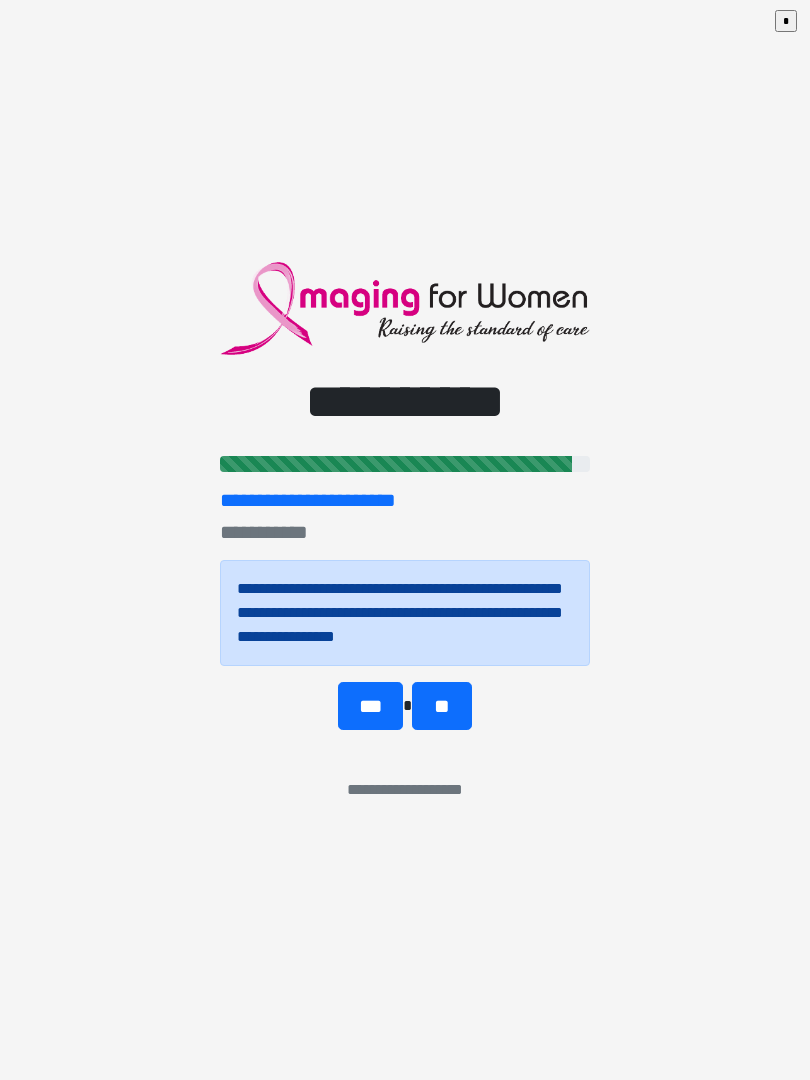 click on "**" at bounding box center [441, 706] 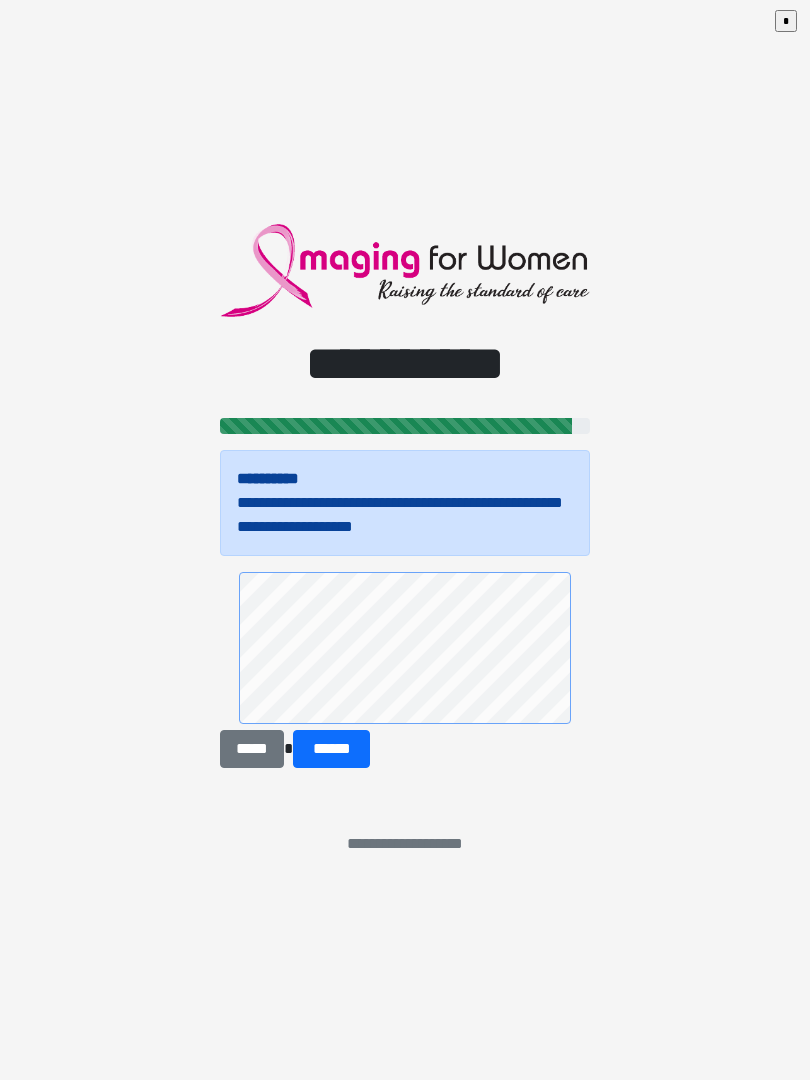 click on "******" at bounding box center (331, 749) 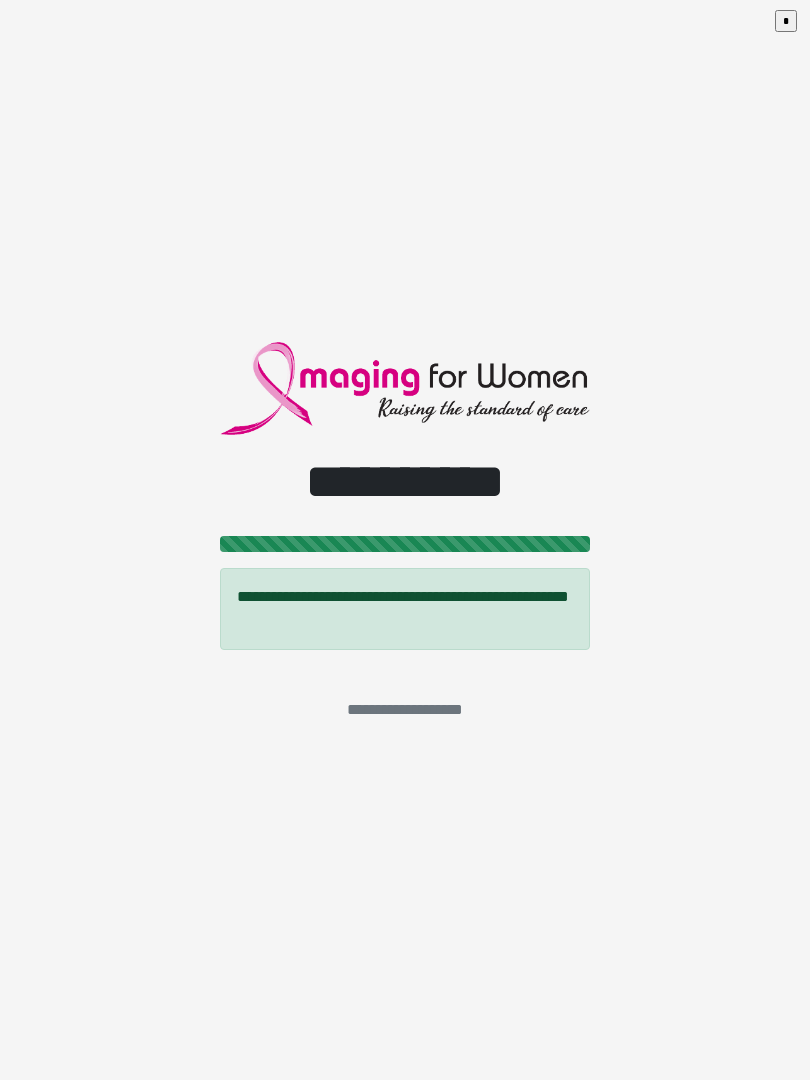 click on "*" at bounding box center (786, 21) 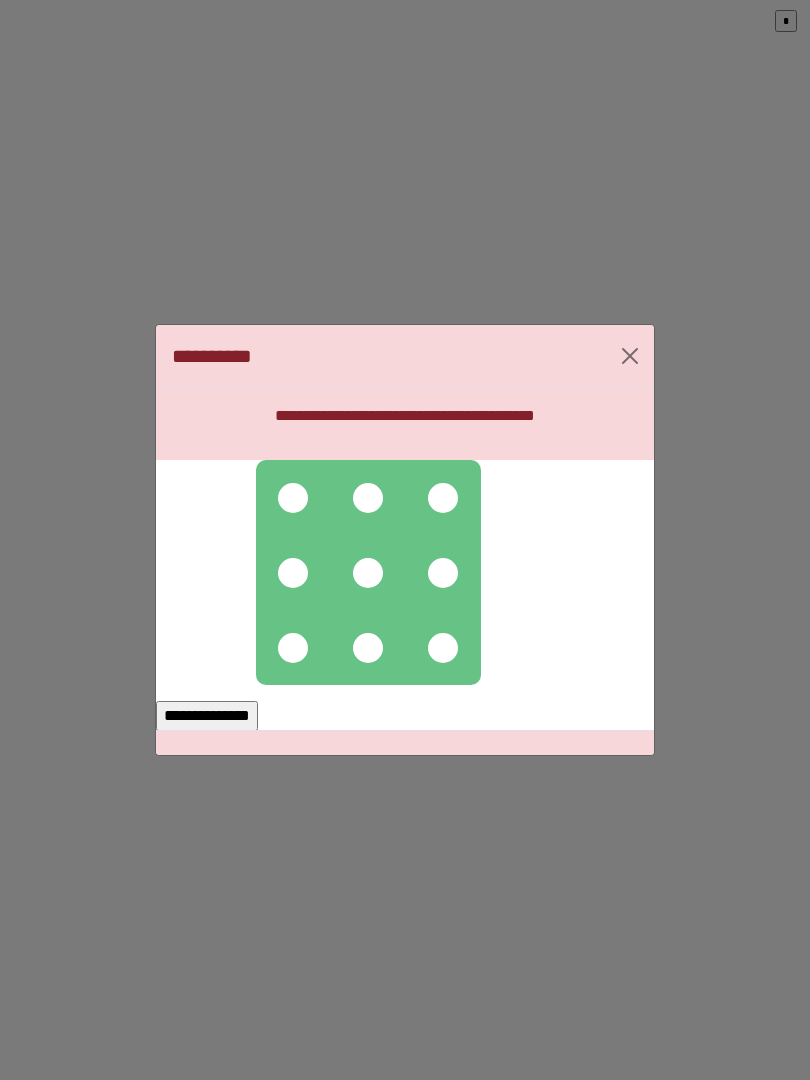 click at bounding box center (368, 573) 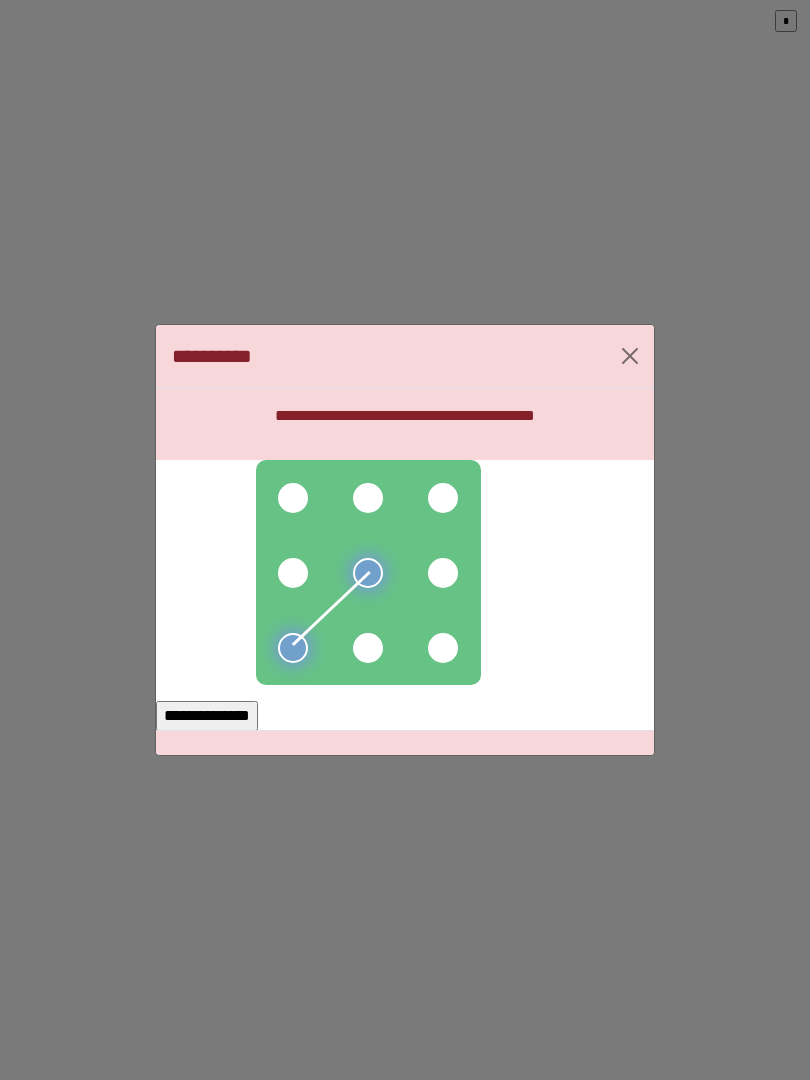 click at bounding box center [293, 573] 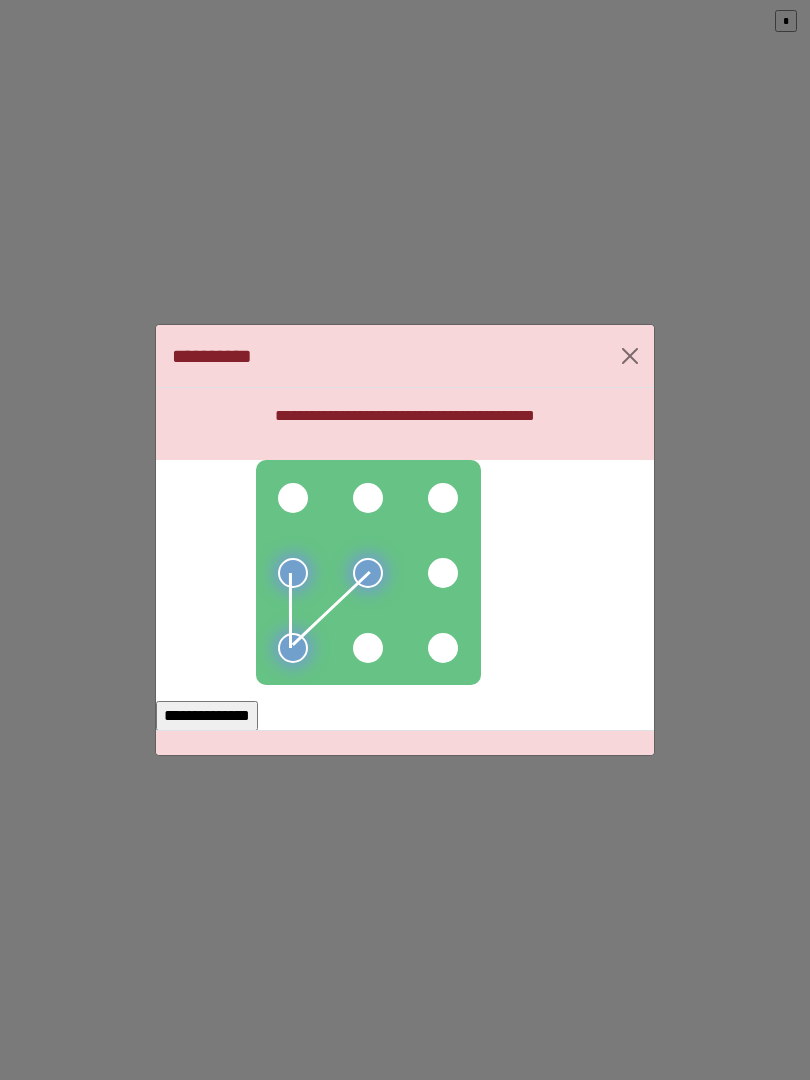 click at bounding box center (293, 498) 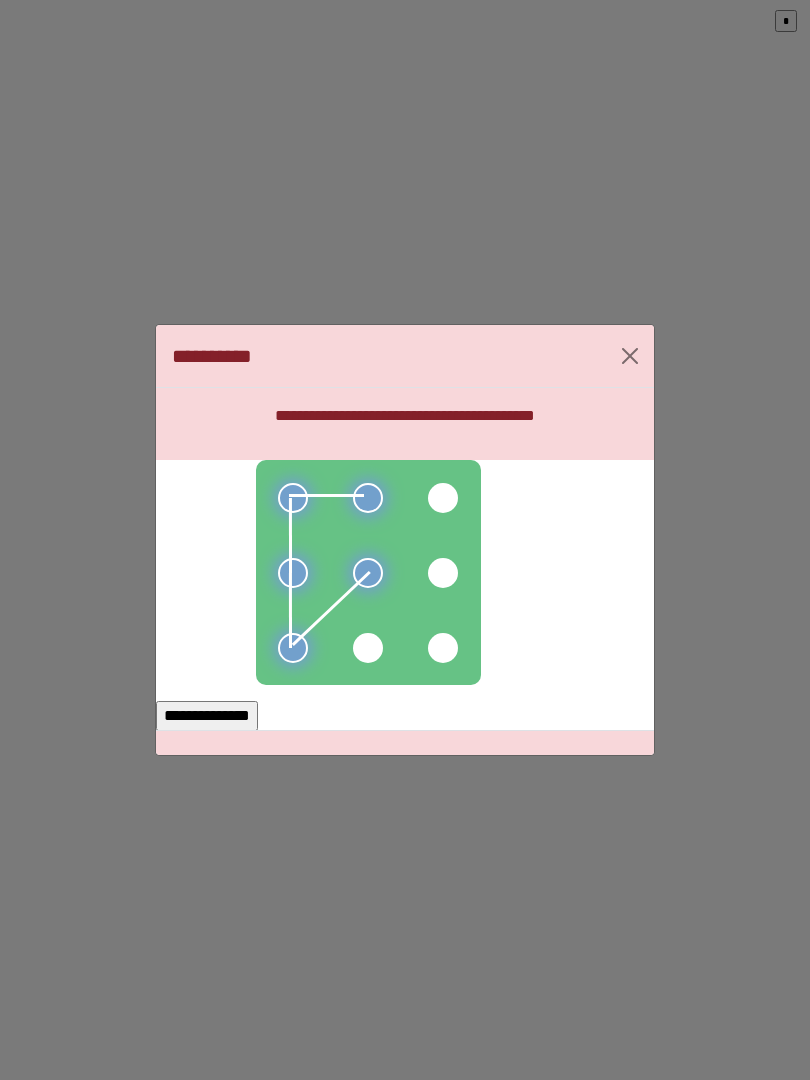 click on "**********" at bounding box center (207, 716) 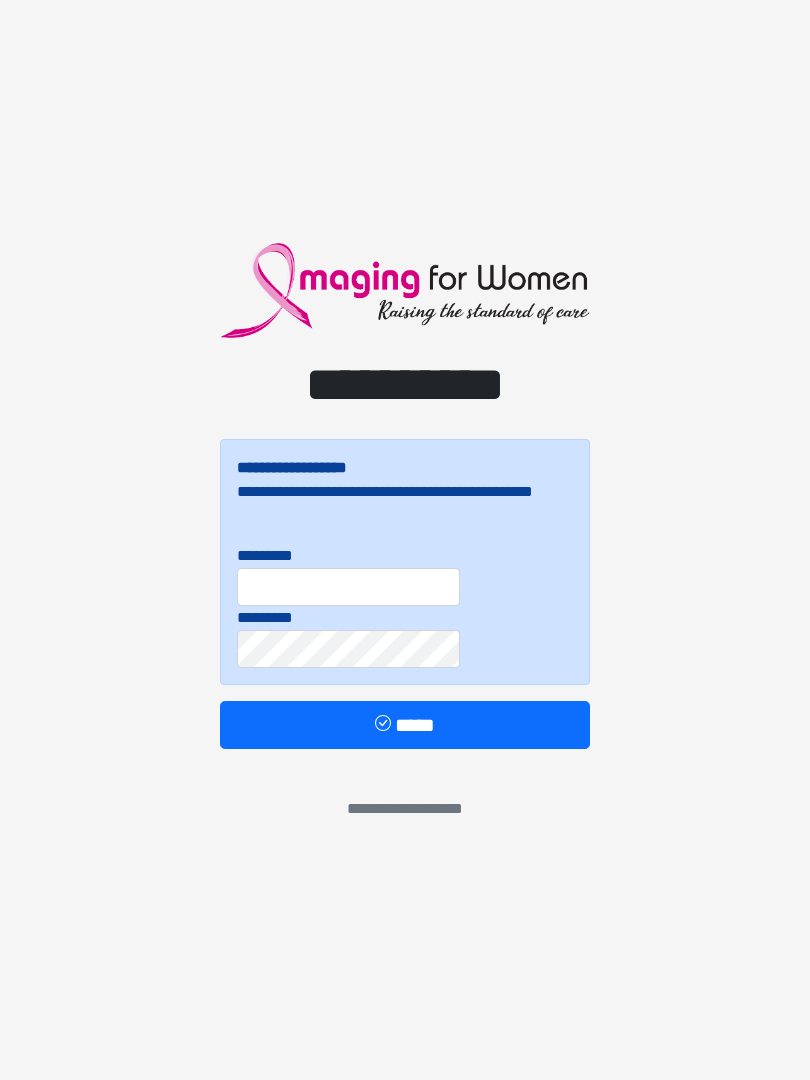 scroll, scrollTop: 0, scrollLeft: 0, axis: both 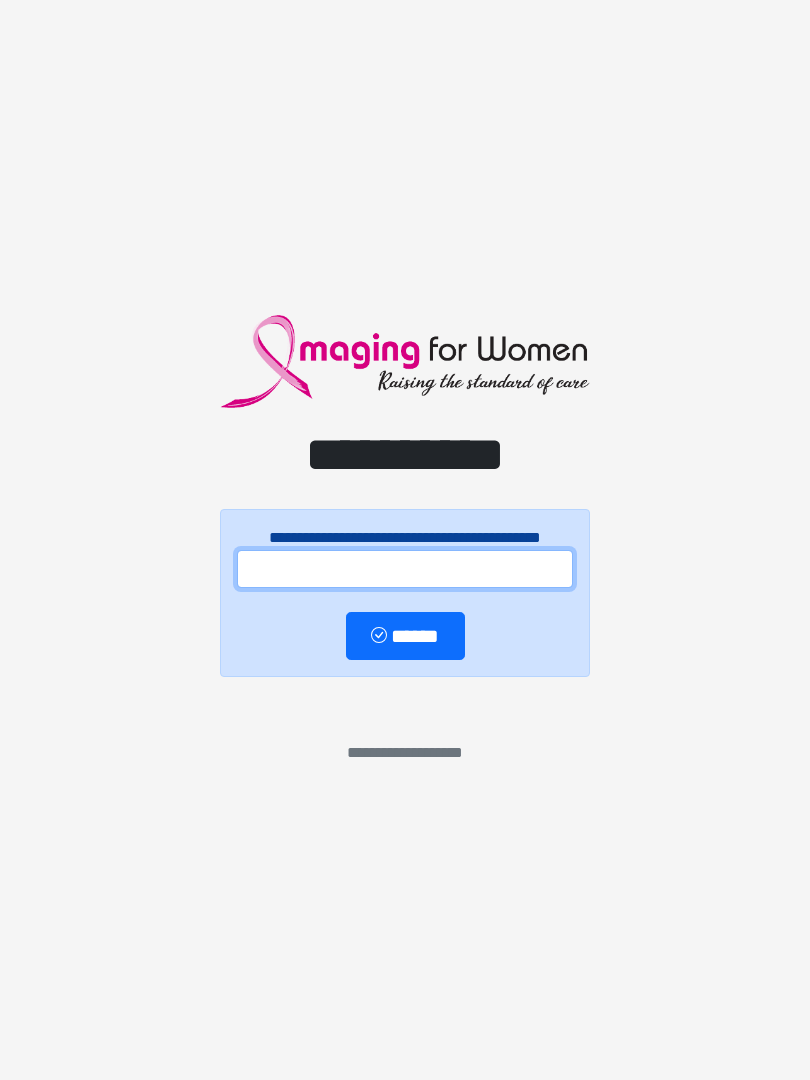 click at bounding box center (405, 569) 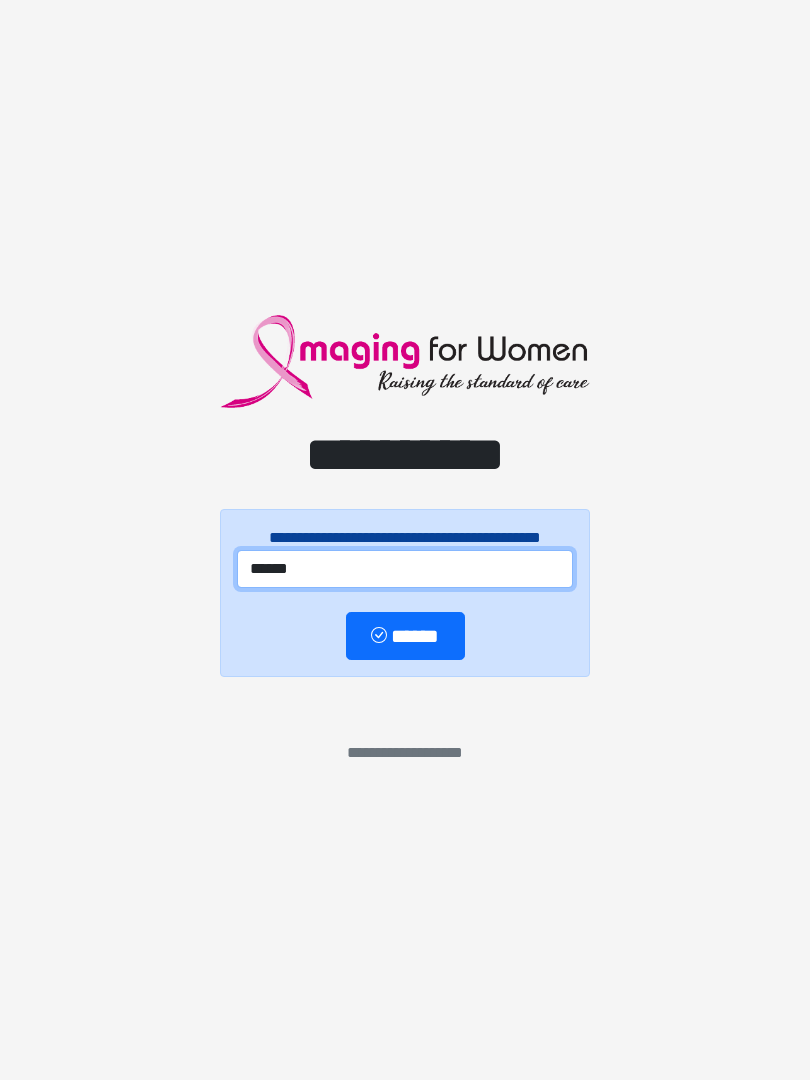 type on "******" 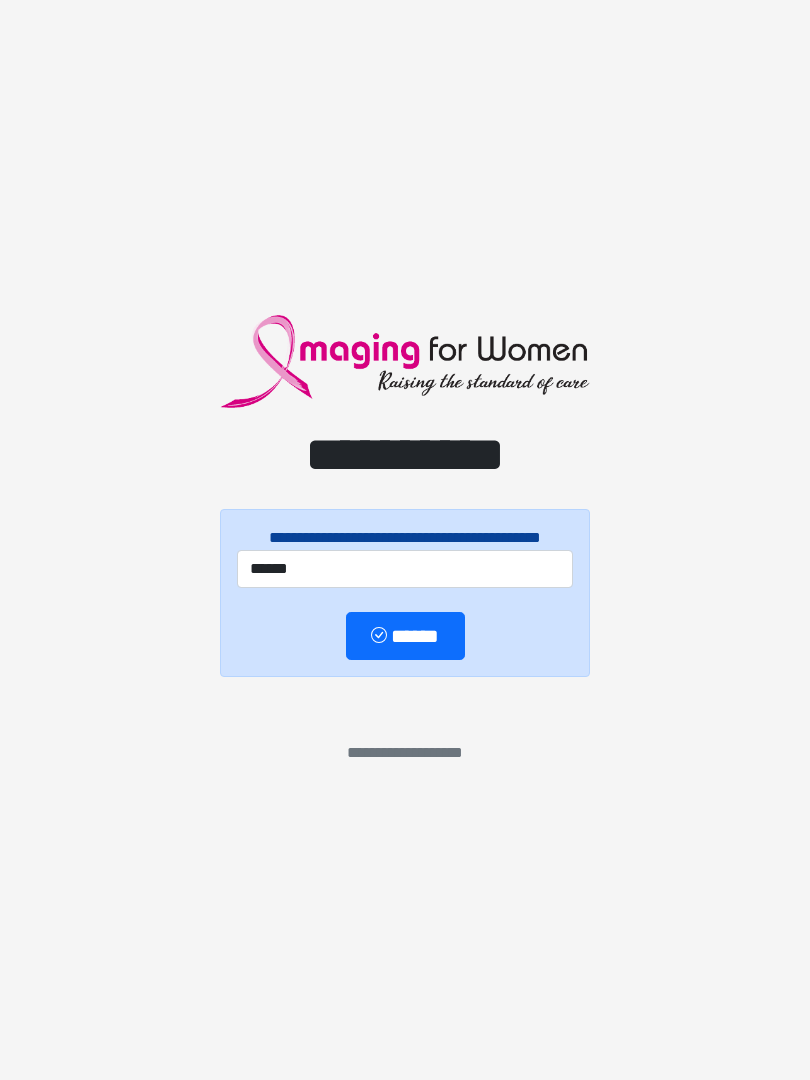 click on "******" at bounding box center (405, 636) 